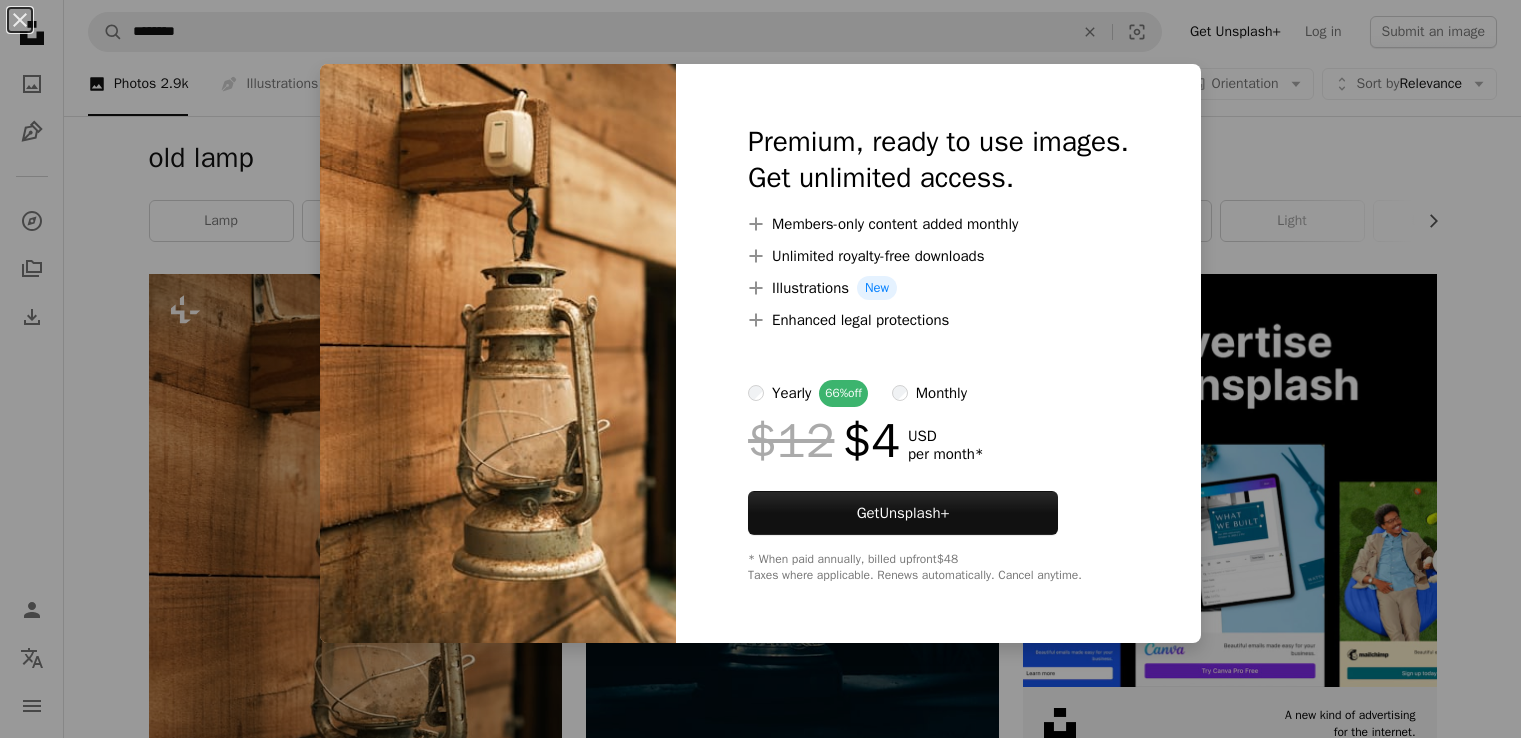scroll, scrollTop: 160, scrollLeft: 0, axis: vertical 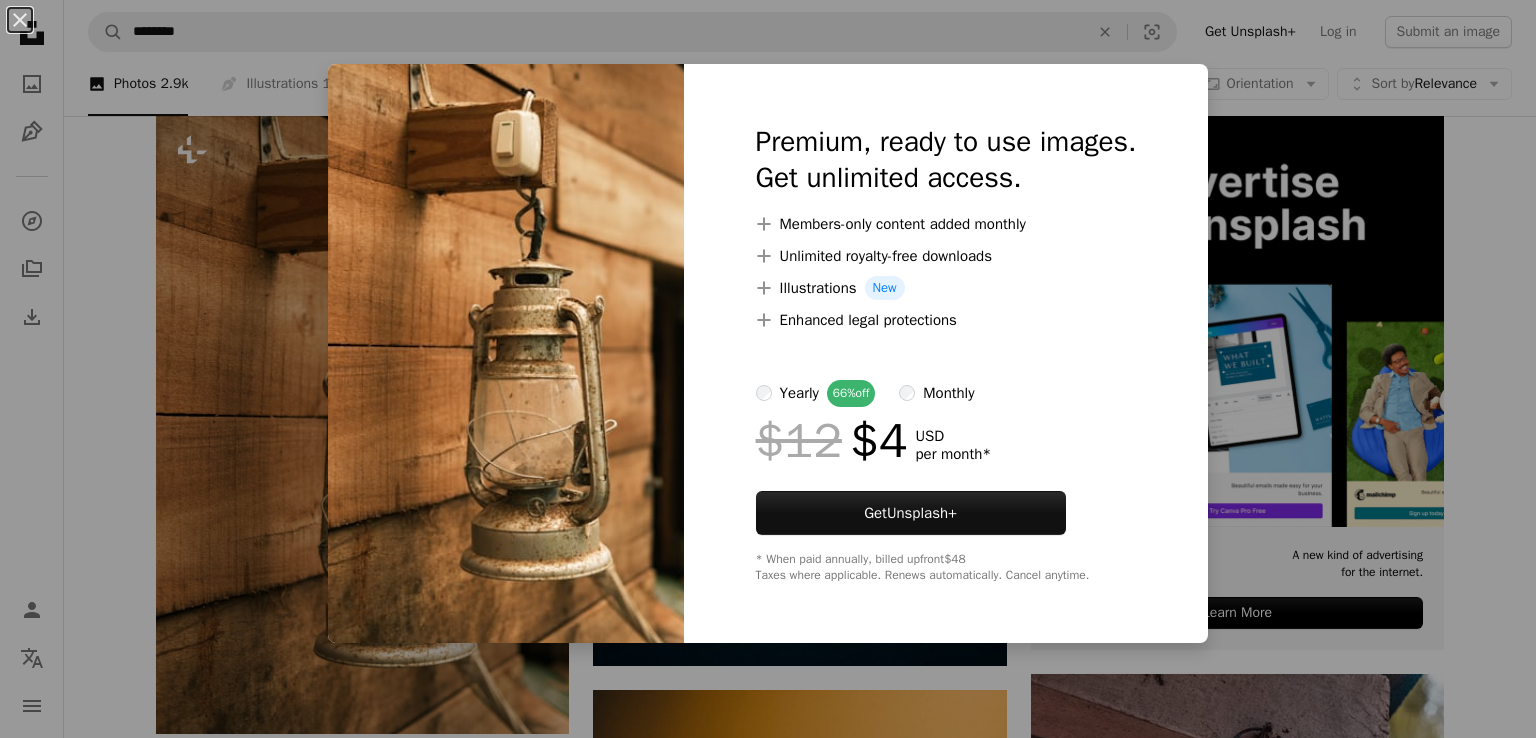 drag, startPoint x: 138, startPoint y: 289, endPoint x: 136, endPoint y: 277, distance: 12.165525 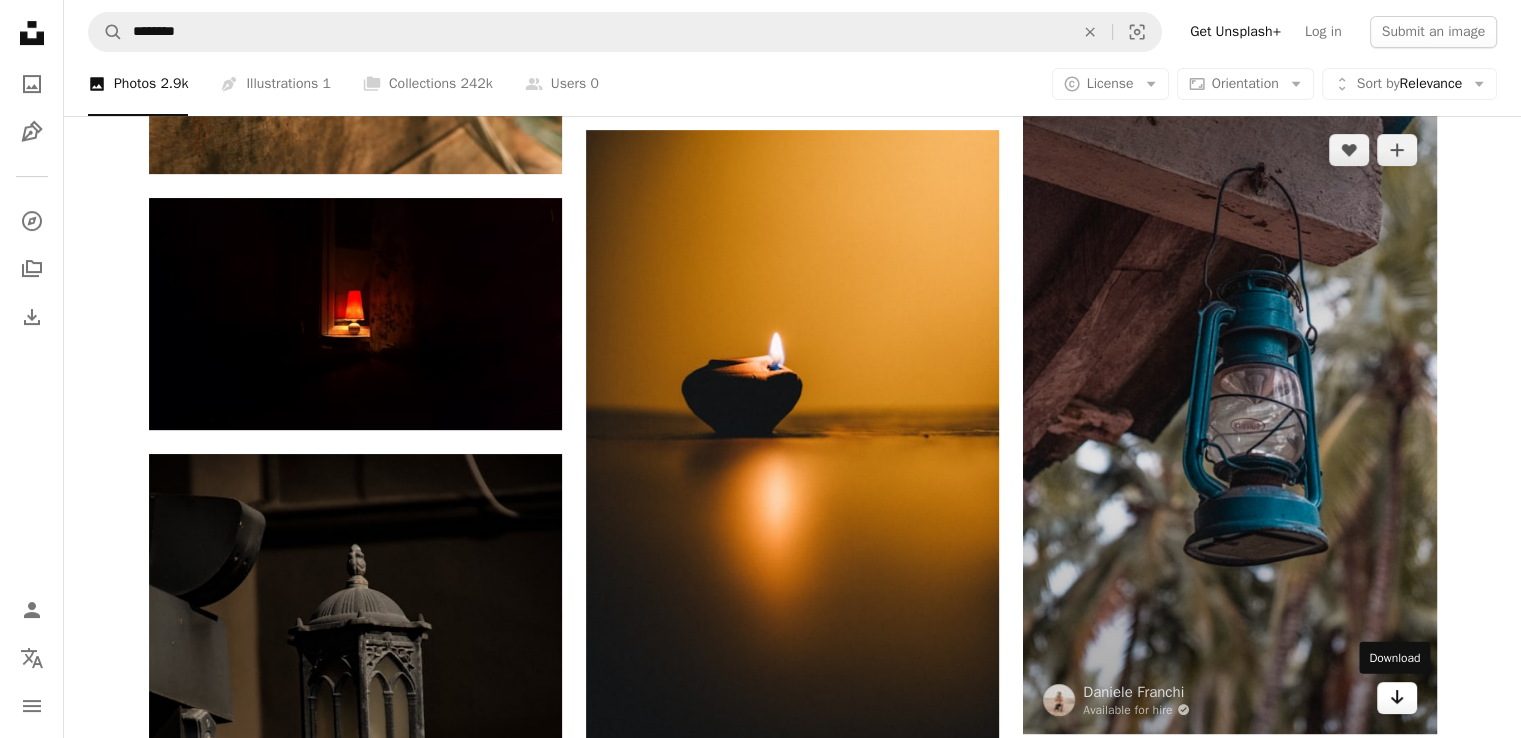 scroll, scrollTop: 720, scrollLeft: 0, axis: vertical 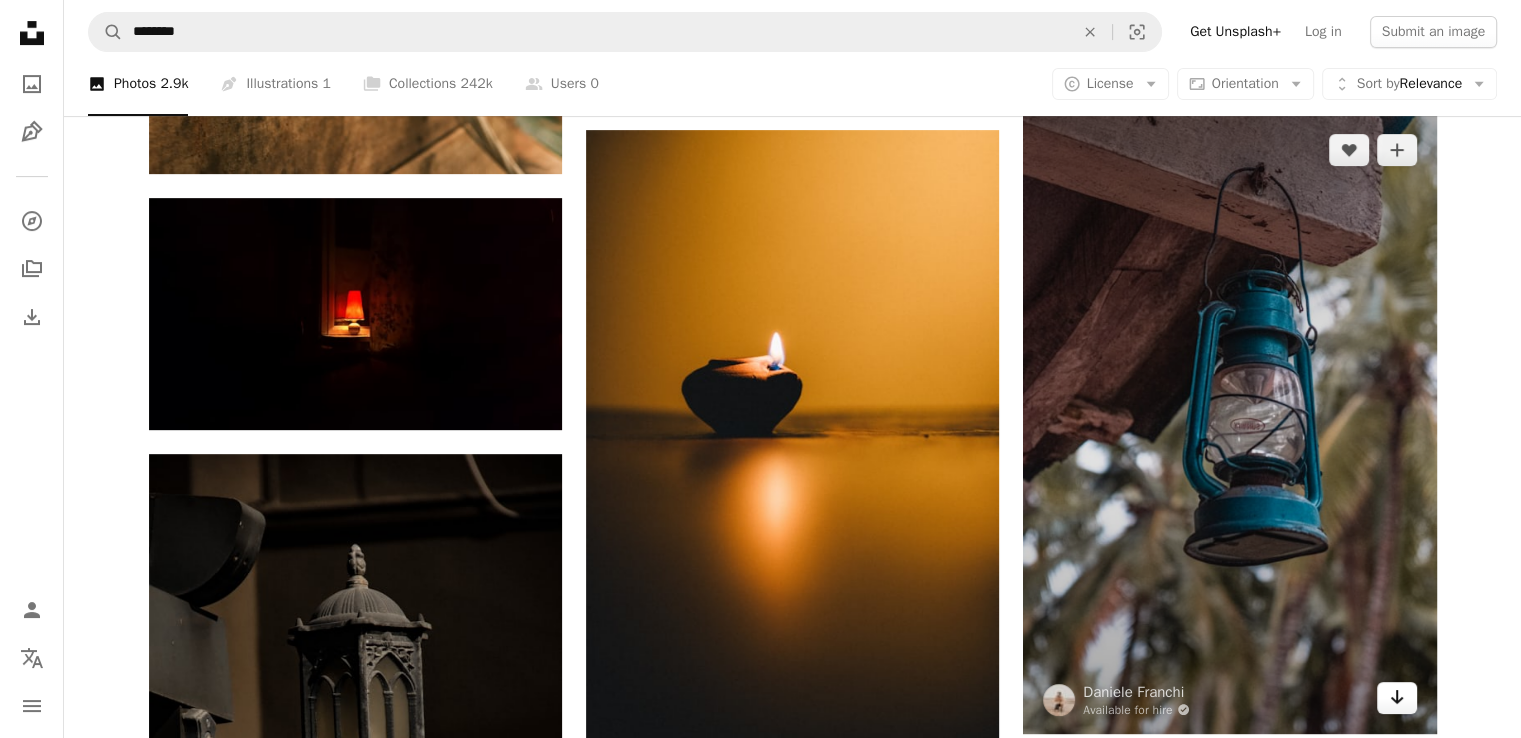click at bounding box center [1229, 424] 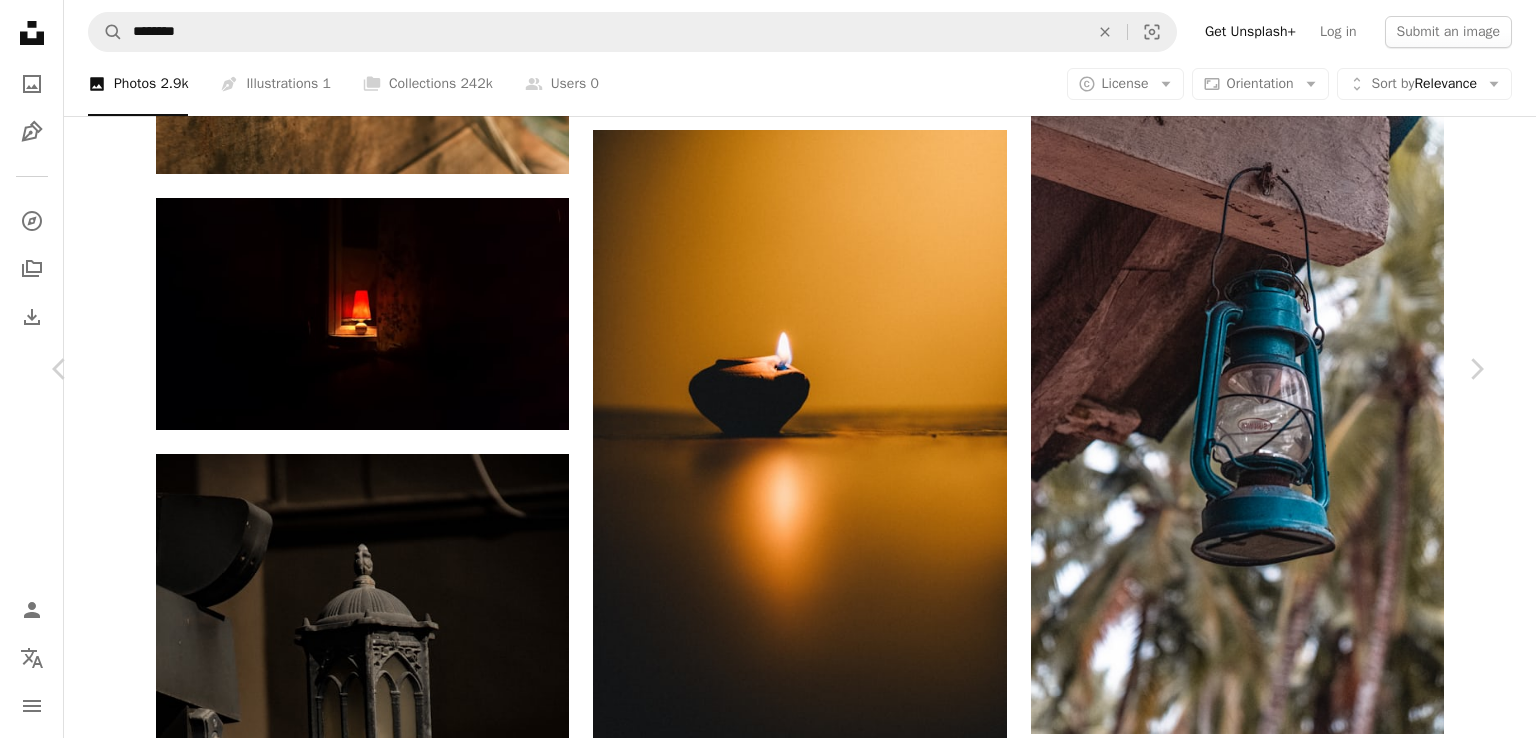 drag, startPoint x: 1464, startPoint y: 223, endPoint x: 1467, endPoint y: 536, distance: 313.01437 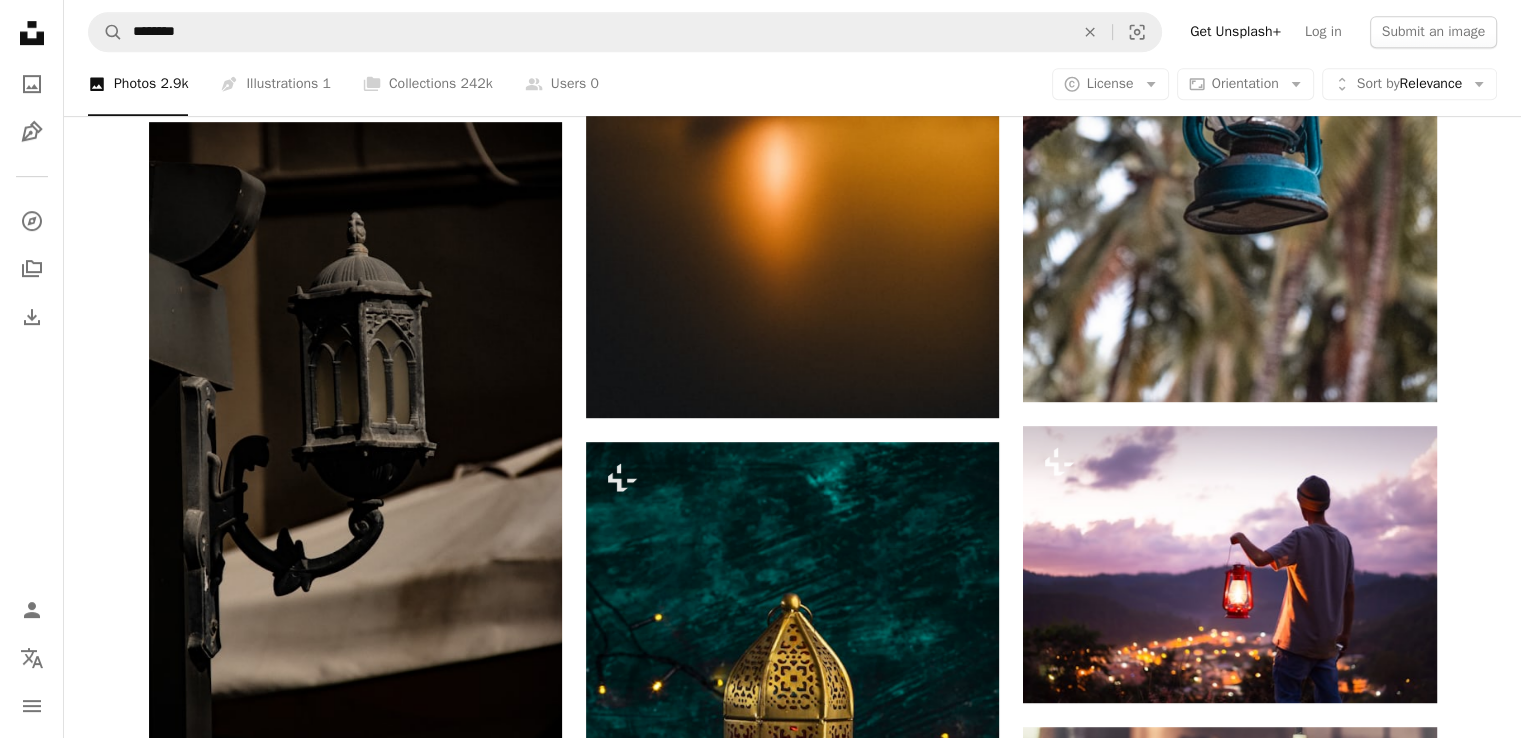 scroll, scrollTop: 1108, scrollLeft: 0, axis: vertical 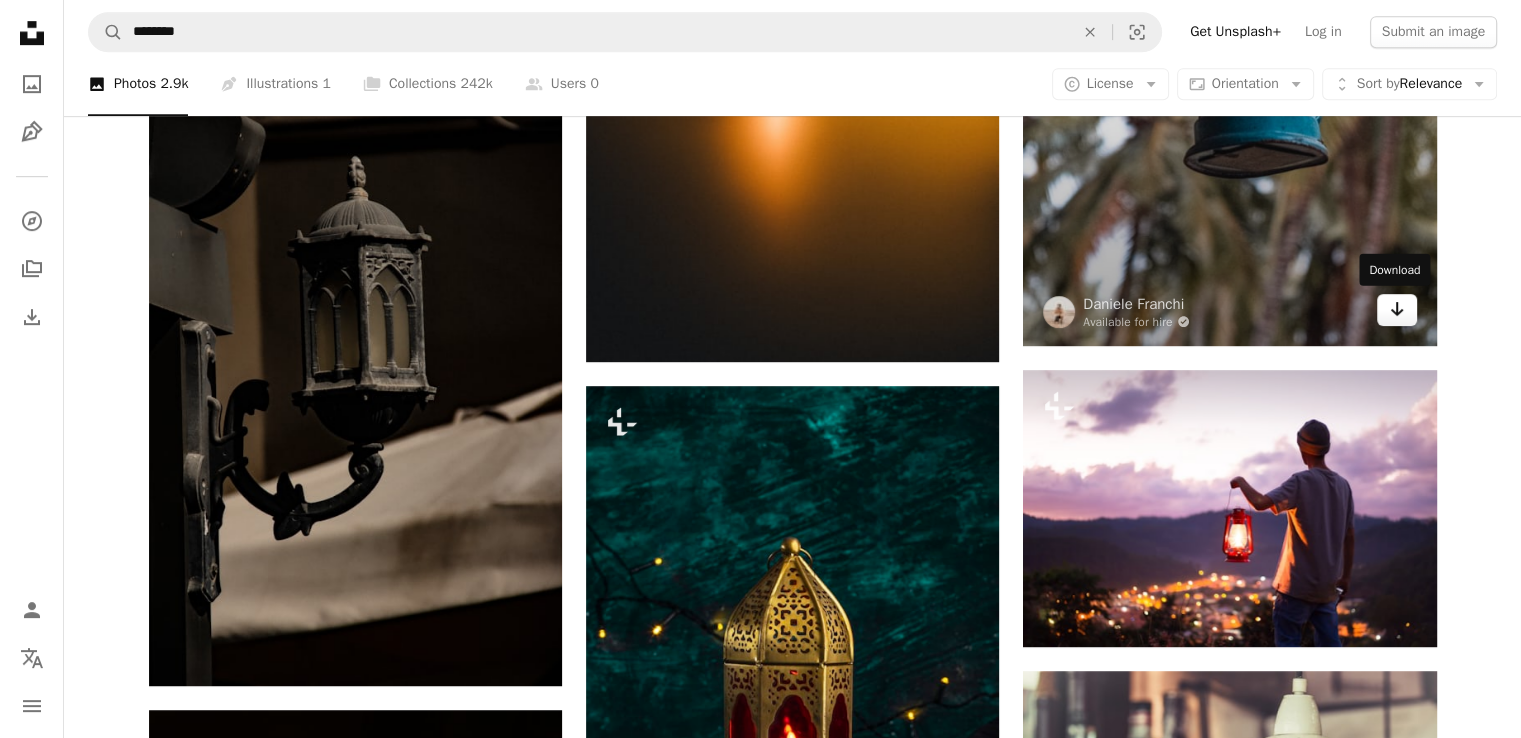 click on "Arrow pointing down" 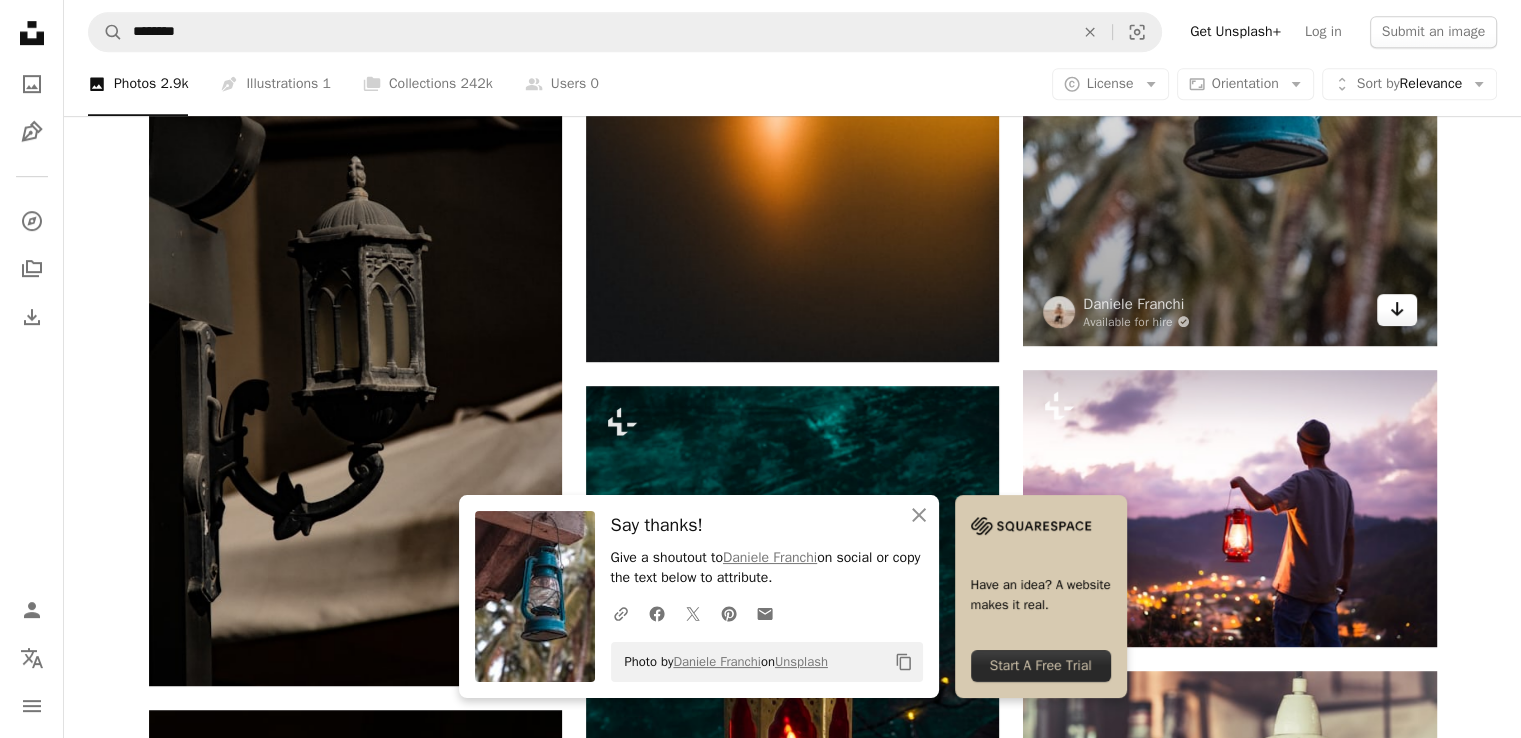 click on "Arrow pointing down" 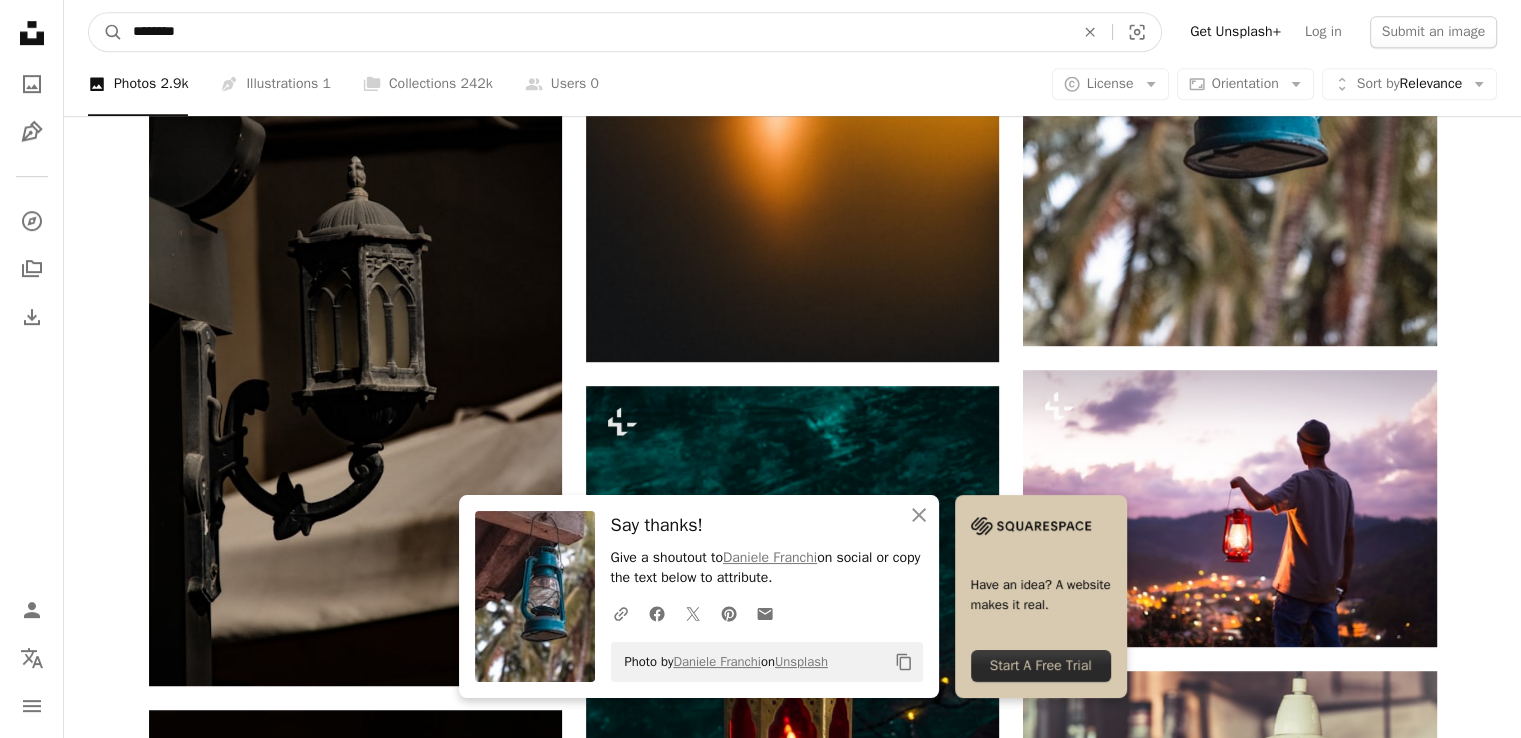 click on "********" at bounding box center (595, 32) 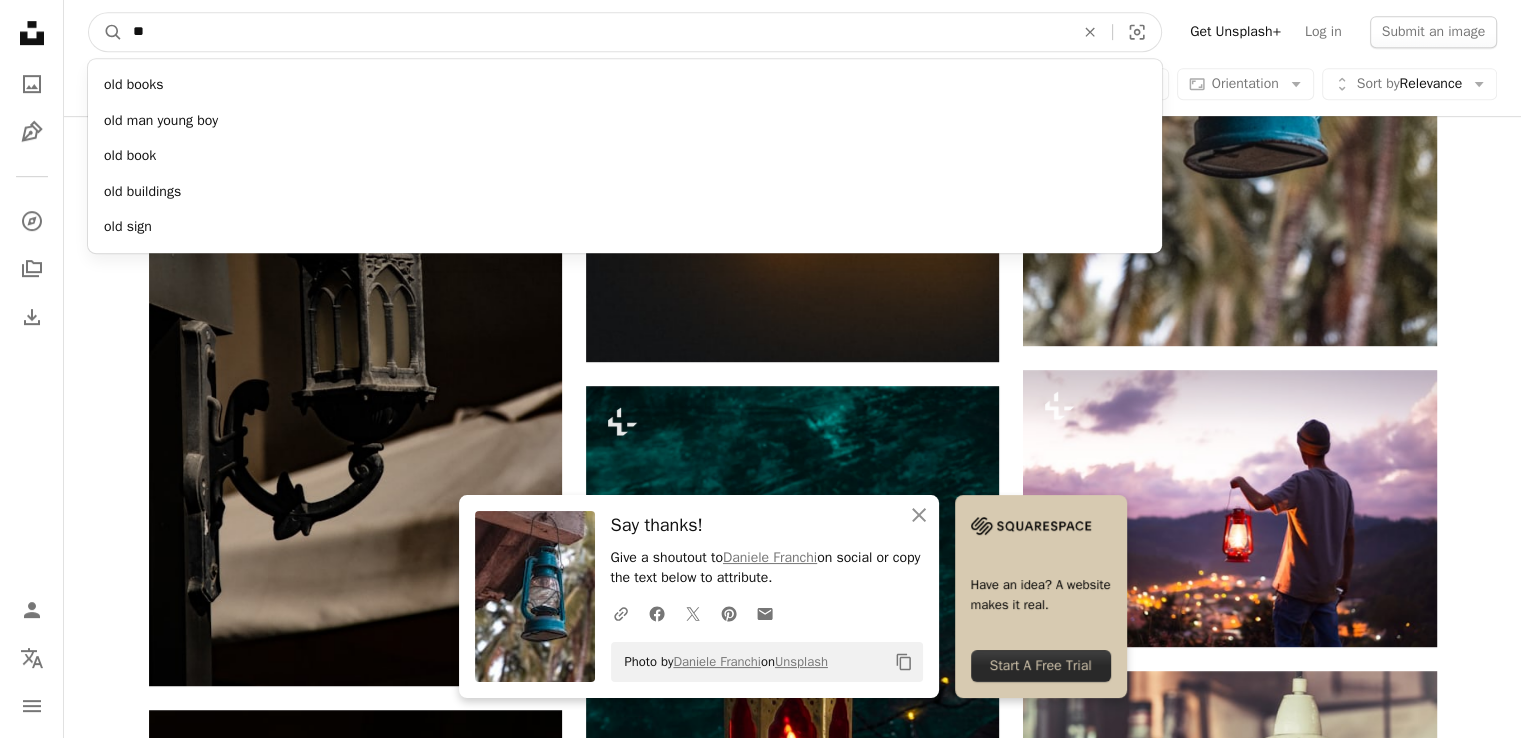 type on "*" 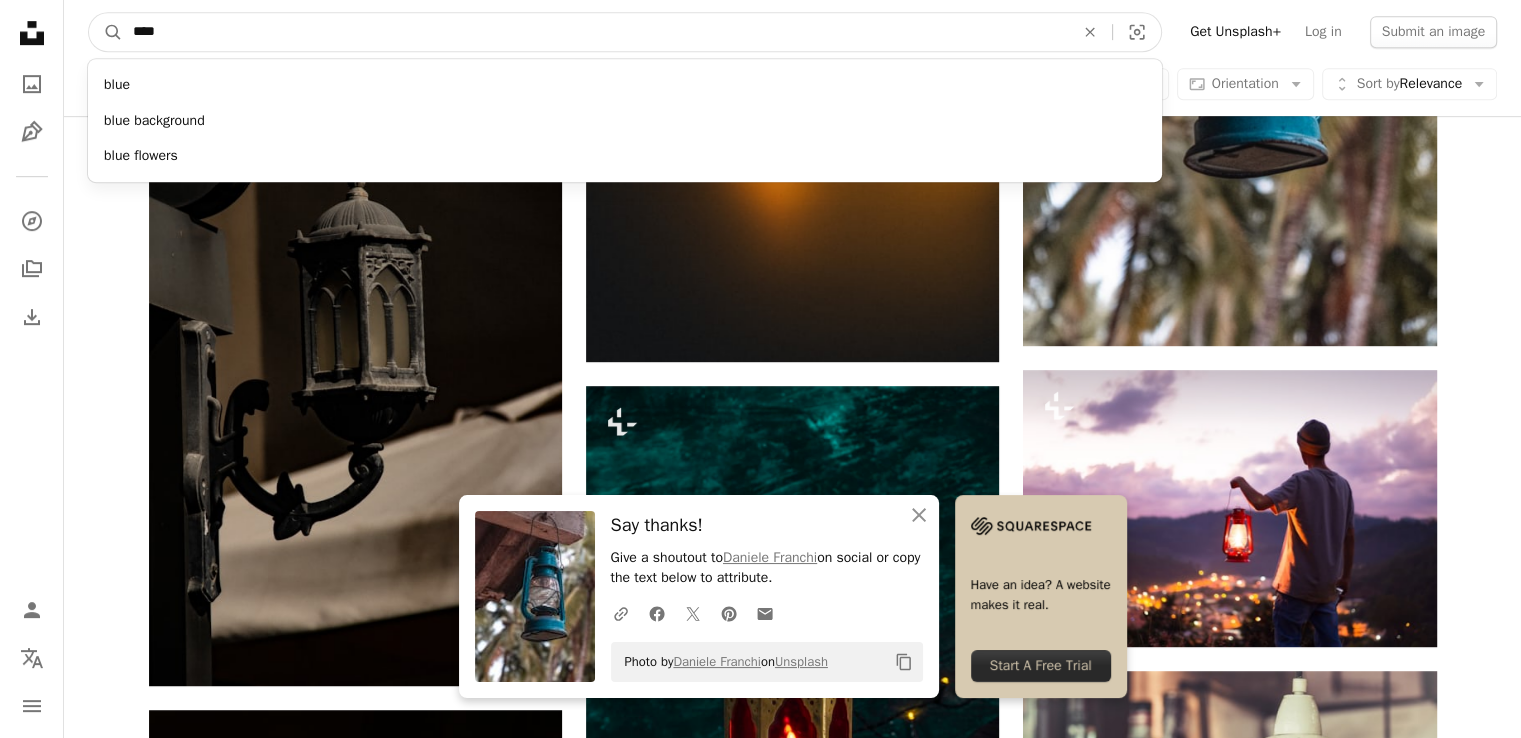 type on "****" 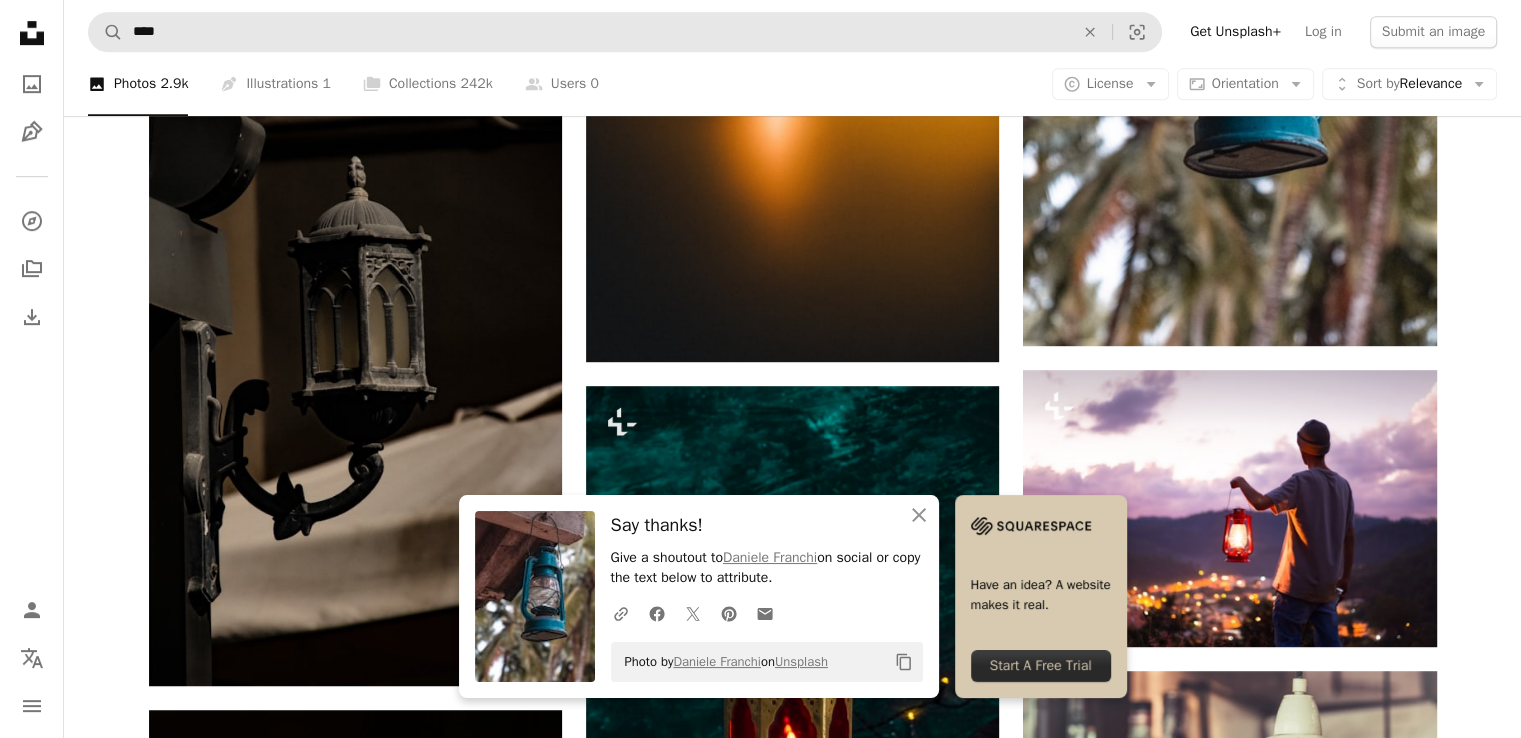 scroll, scrollTop: 0, scrollLeft: 0, axis: both 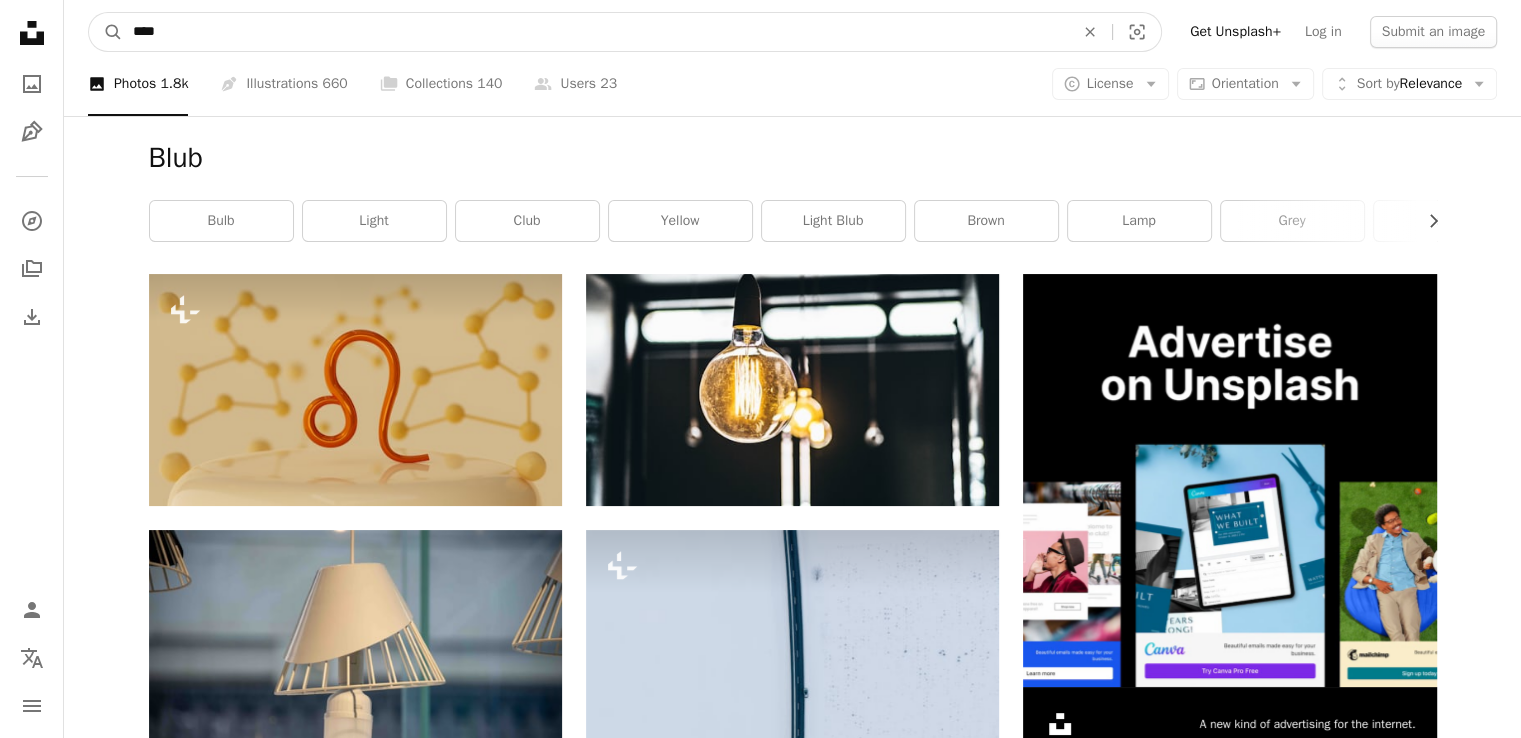 click on "****" at bounding box center (595, 32) 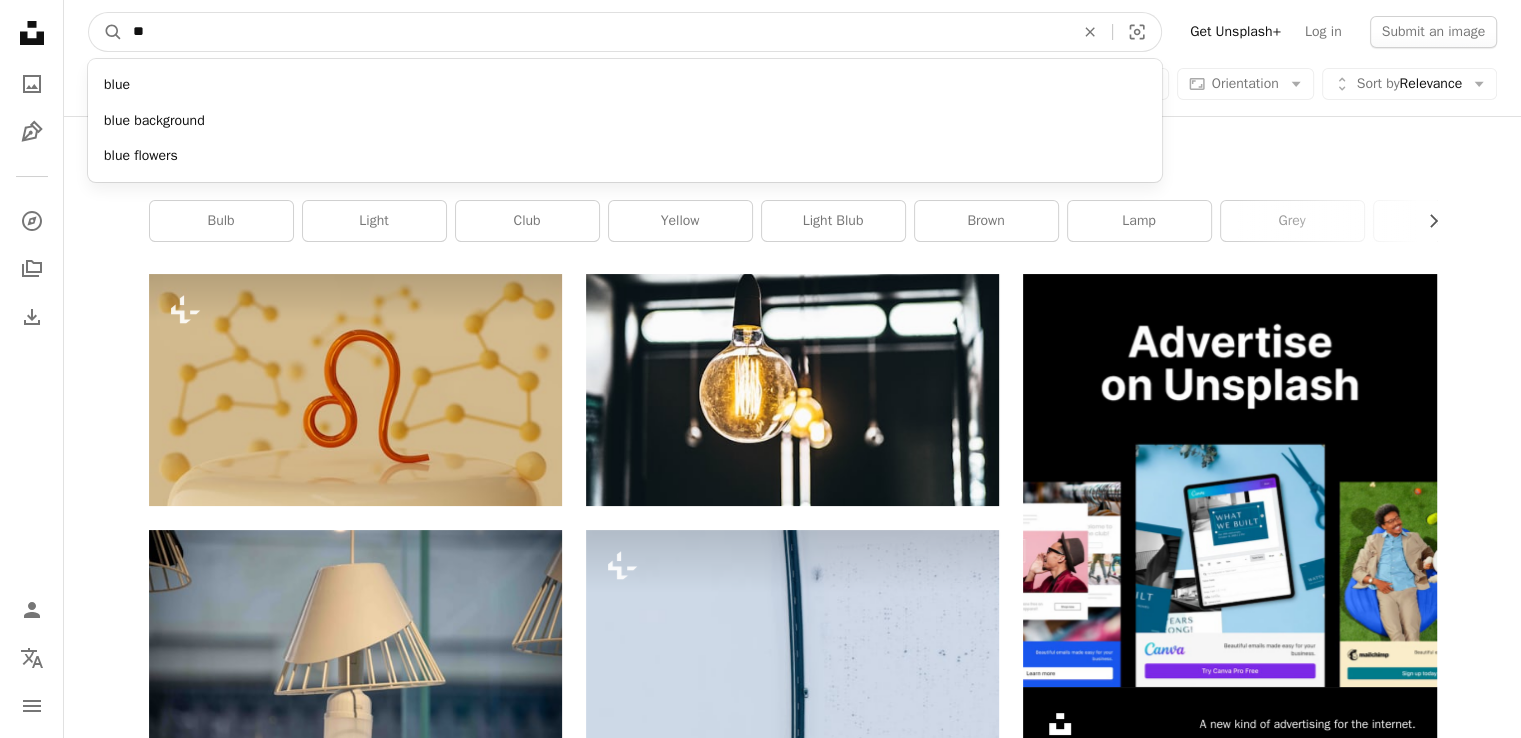 type on "*" 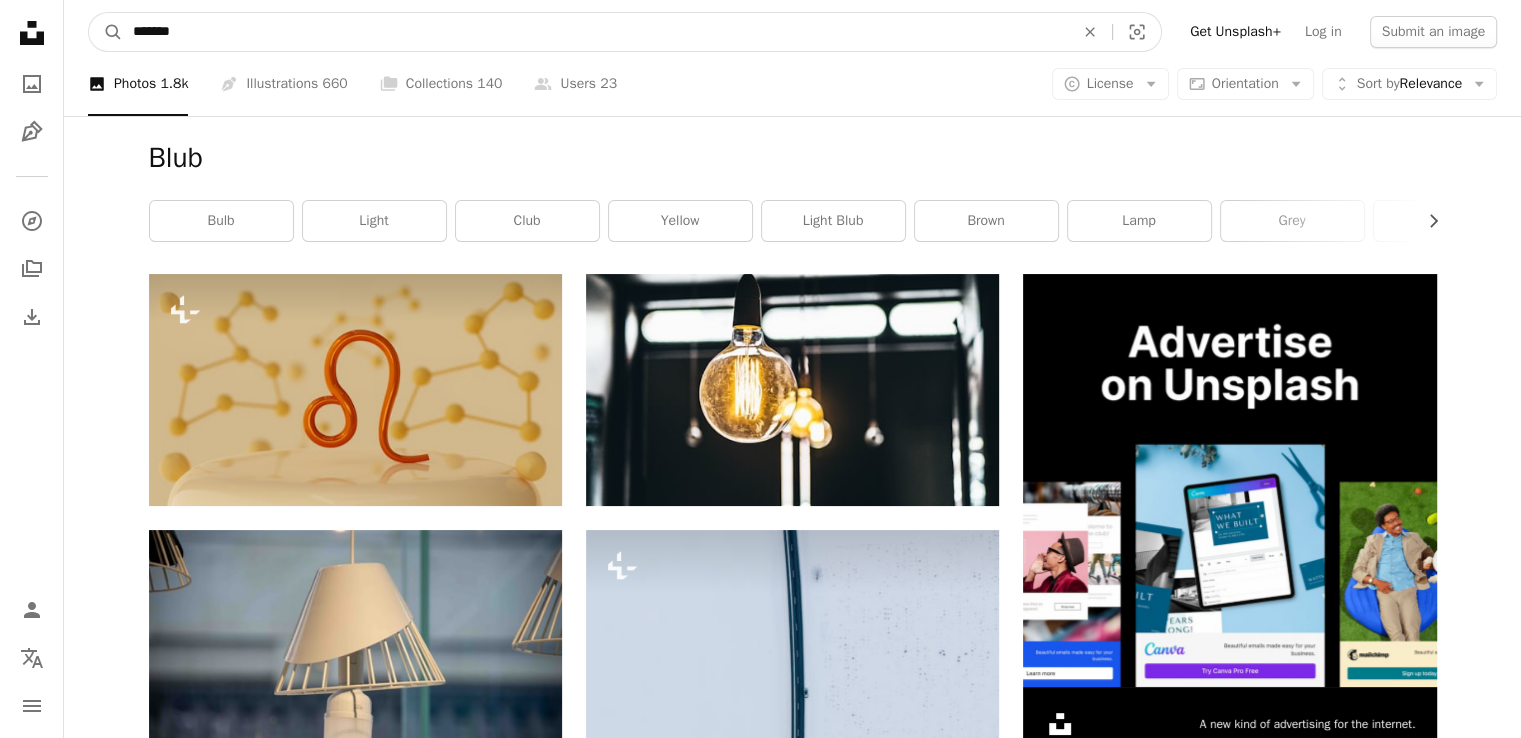 type on "*******" 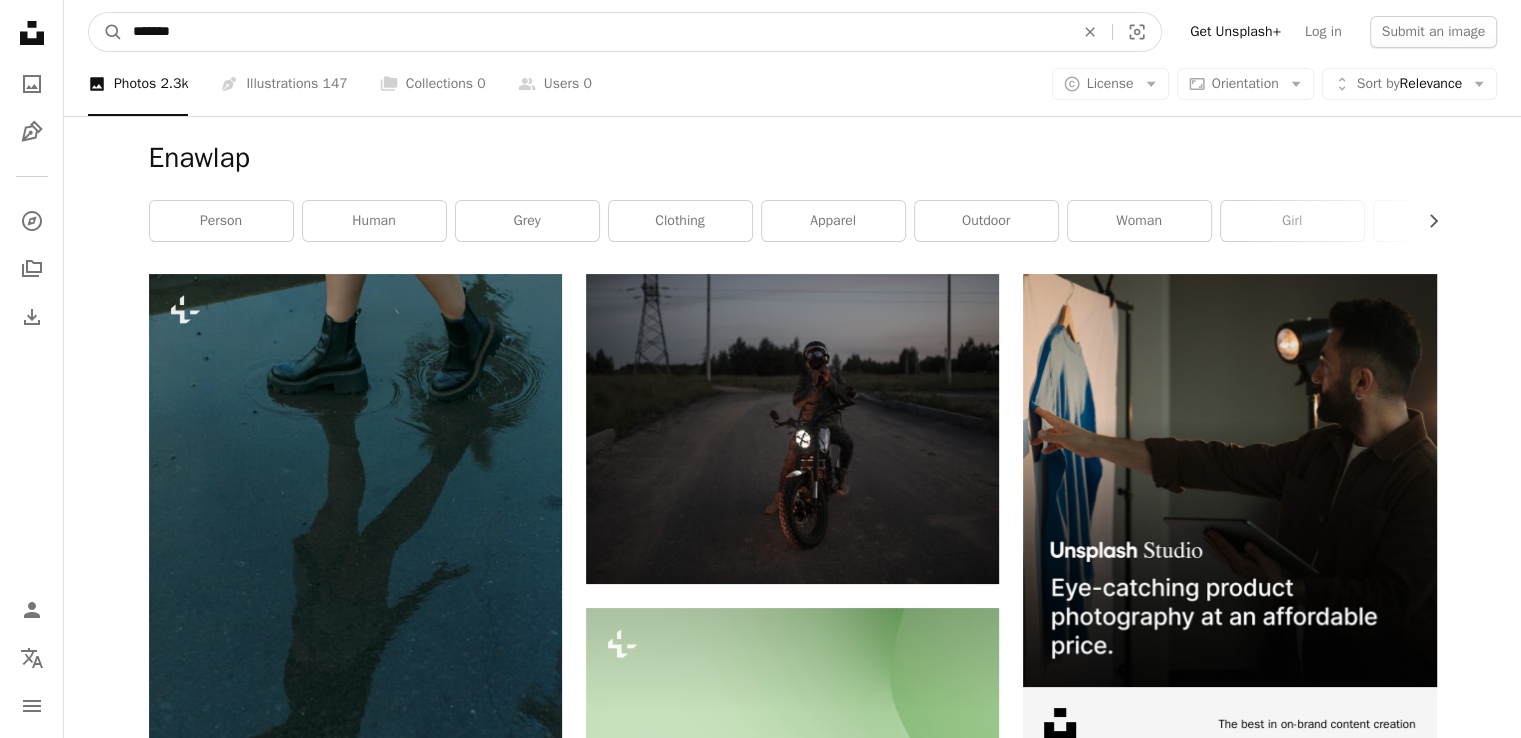 drag, startPoint x: 264, startPoint y: 44, endPoint x: 114, endPoint y: 10, distance: 153.80507 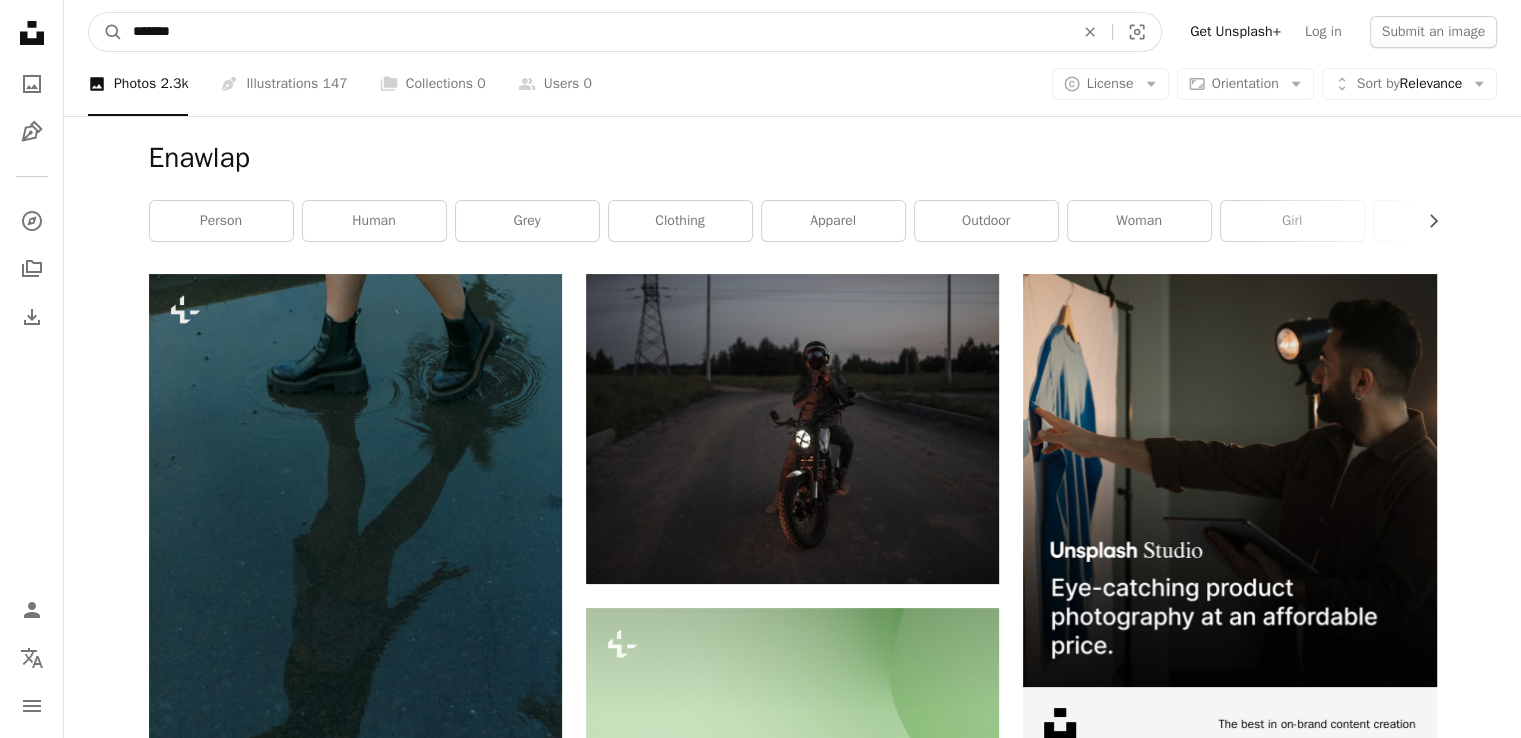 type on "*******" 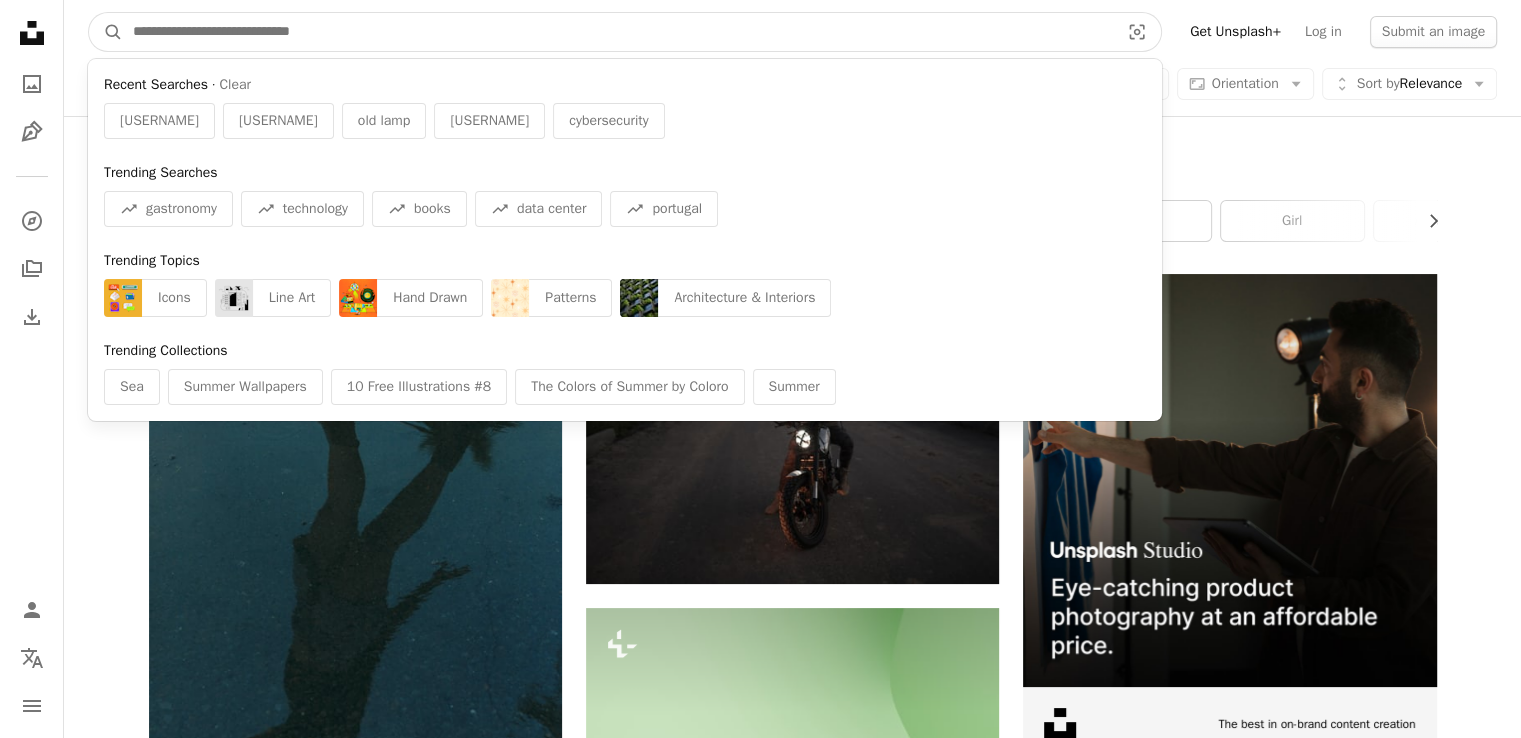 type on "*" 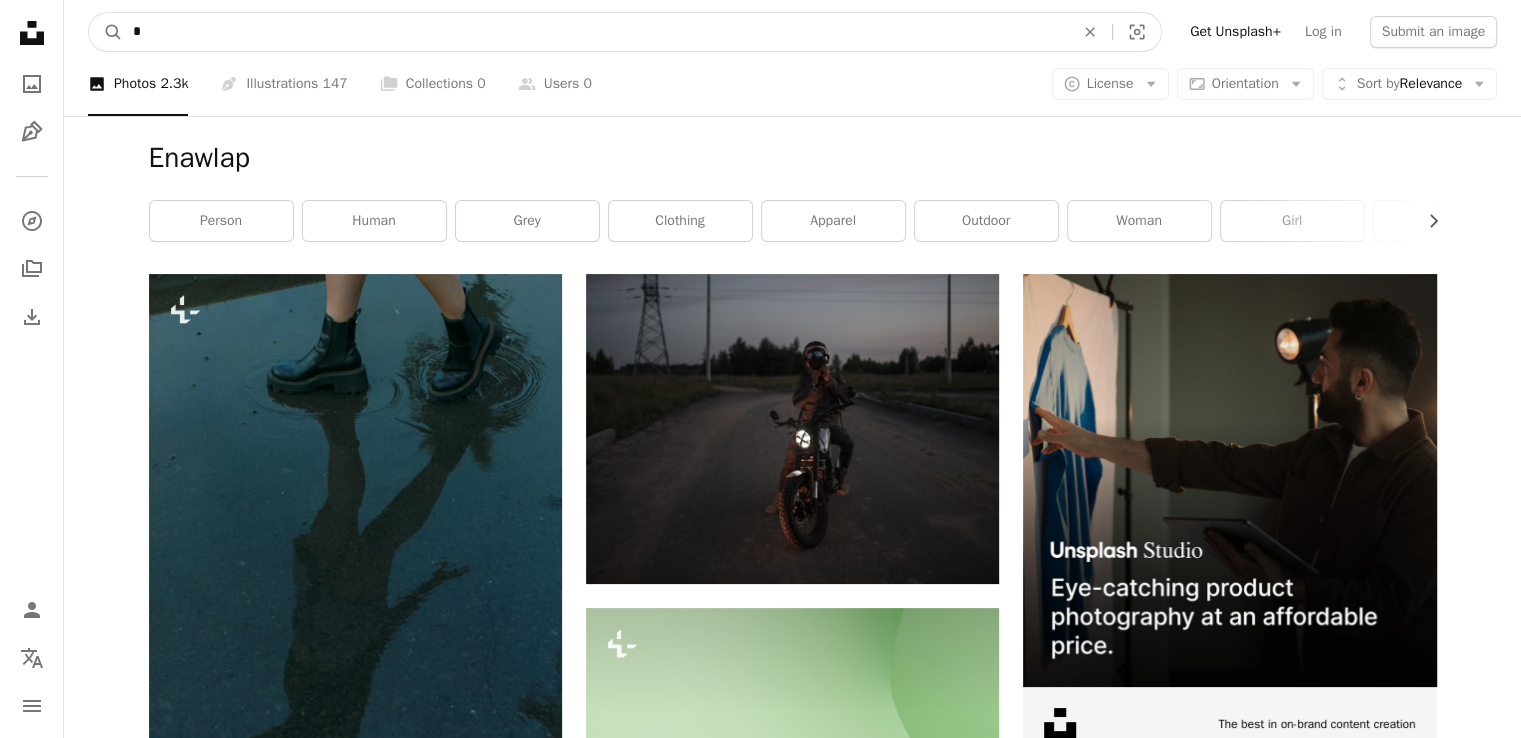 click on "*" at bounding box center [595, 32] 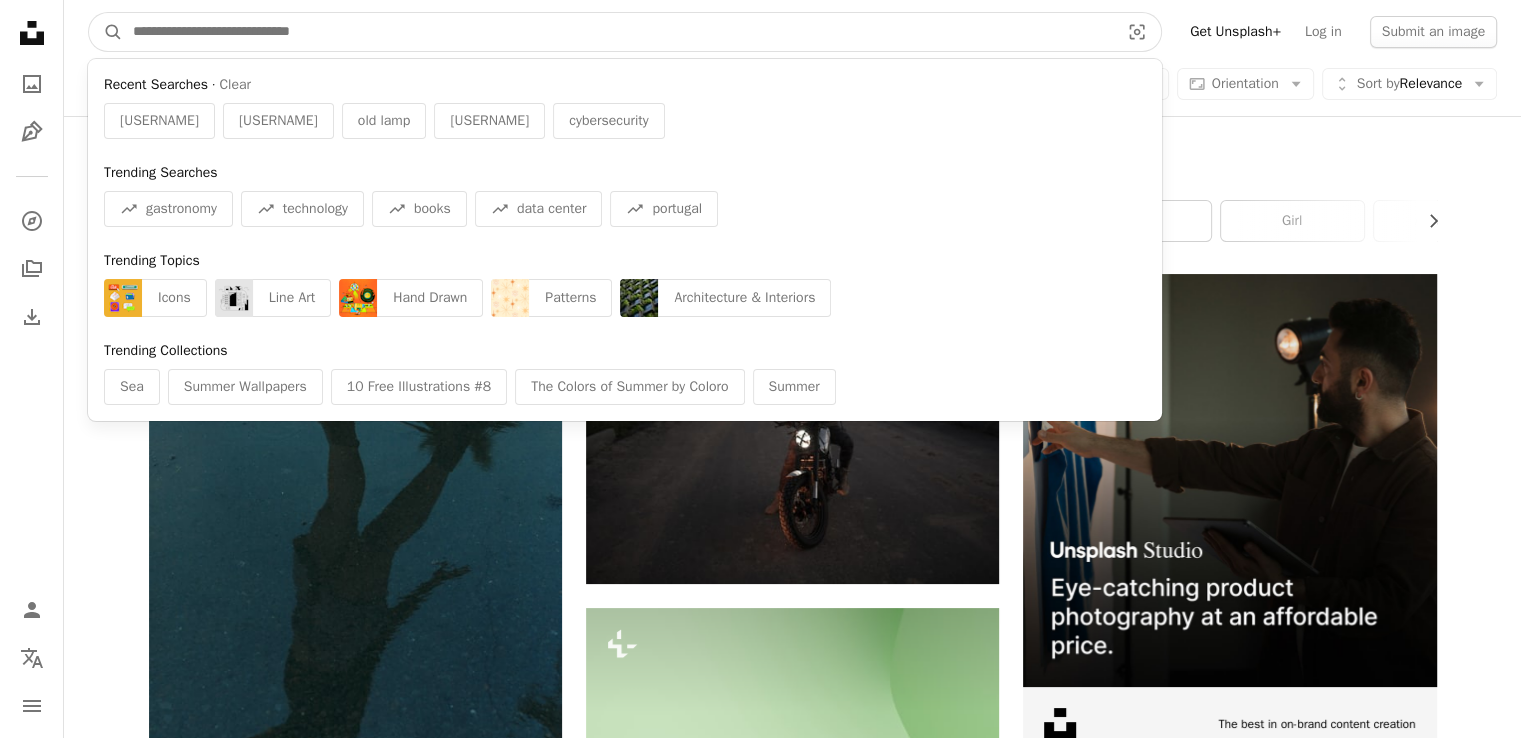 click at bounding box center [618, 32] 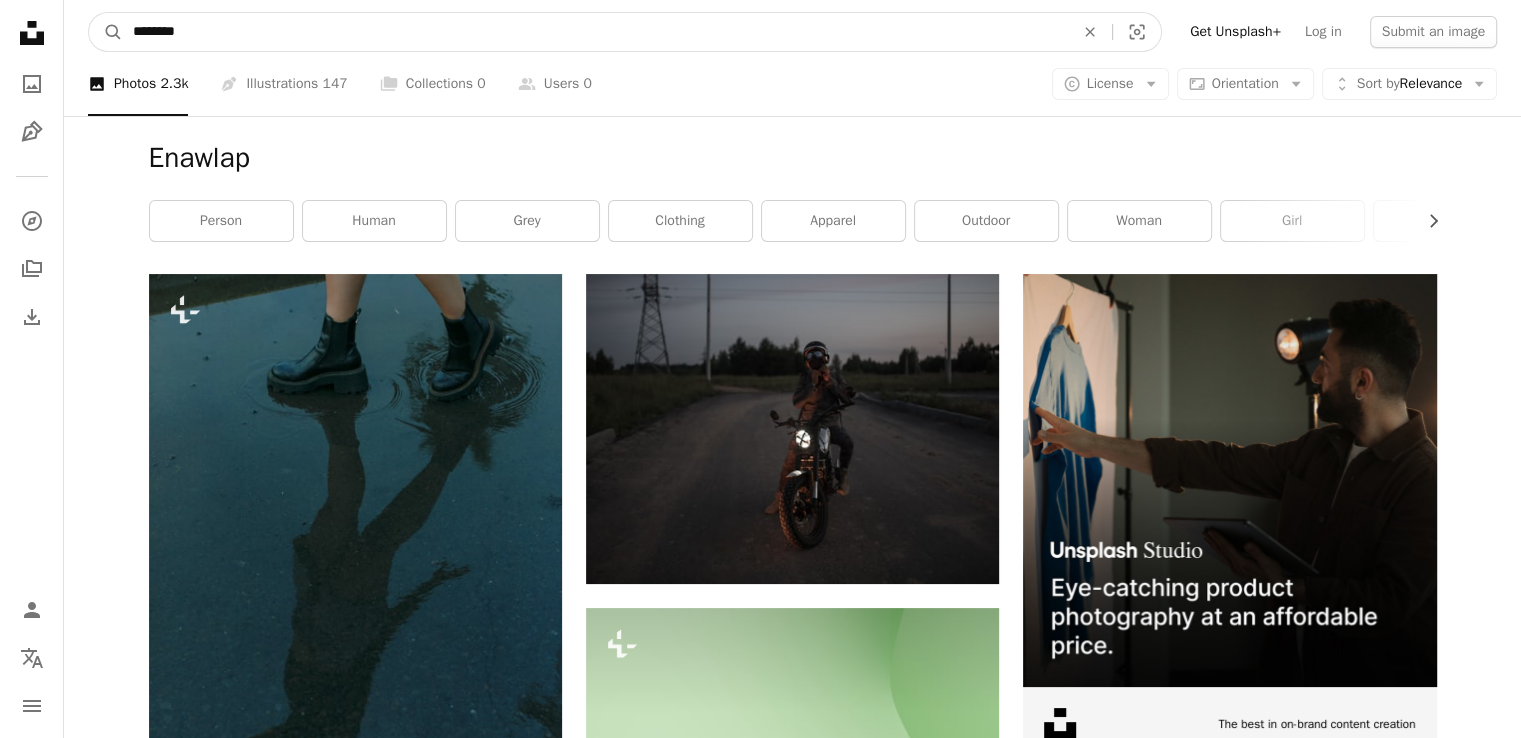 type on "********" 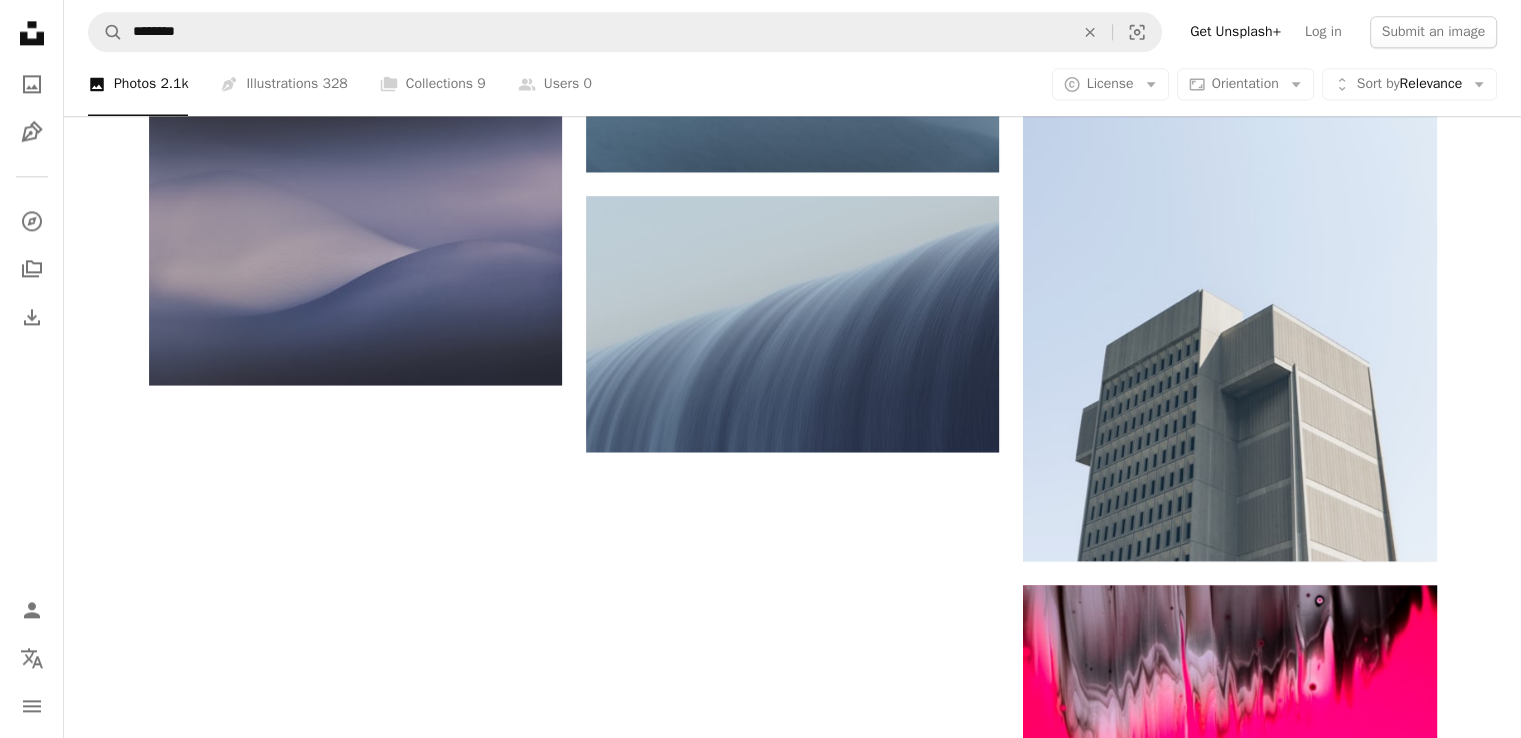 scroll, scrollTop: 2520, scrollLeft: 0, axis: vertical 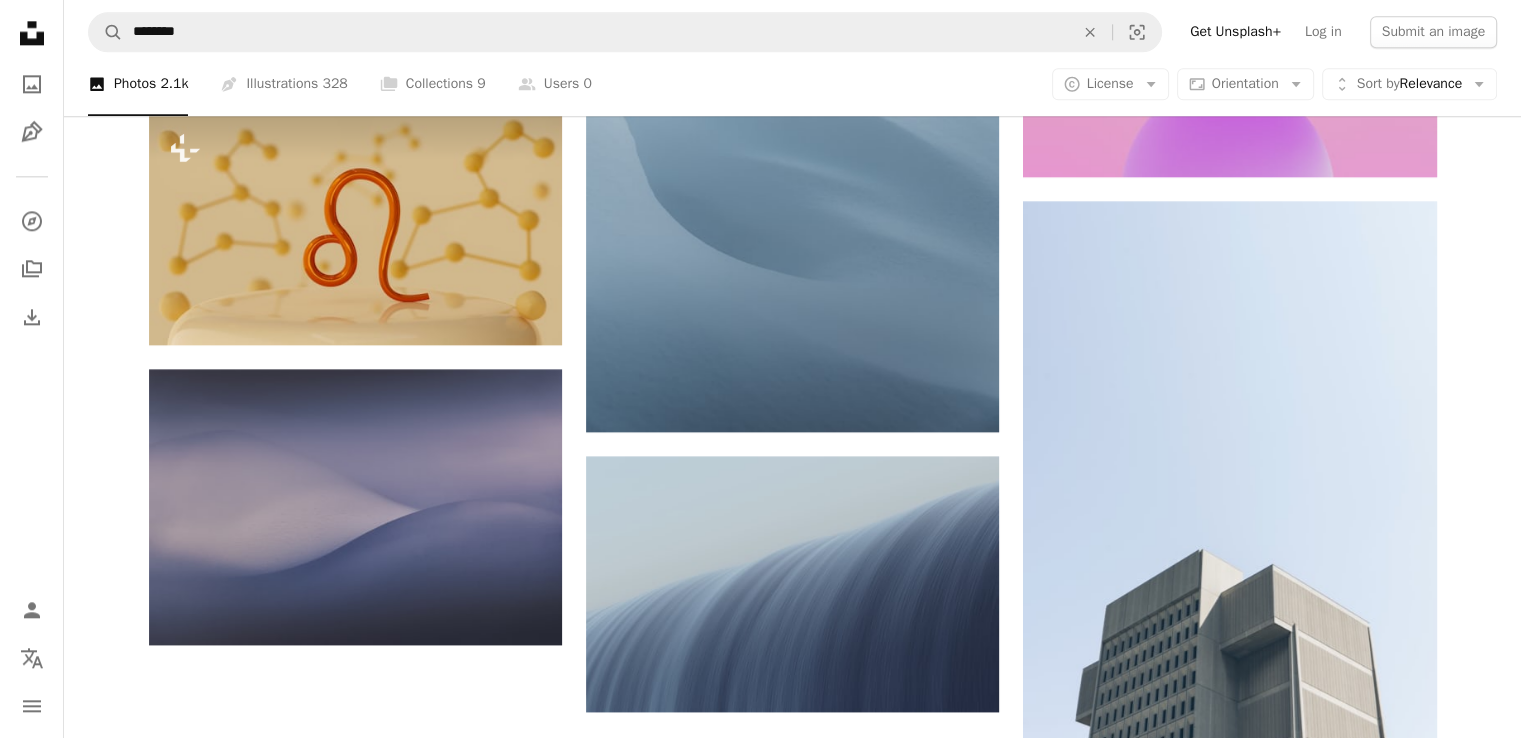 click on "A photo Photos   2.1k Pen Tool Illustrations   328 A stack of folders Collections   9 A group of people Users   0" at bounding box center (340, 84) 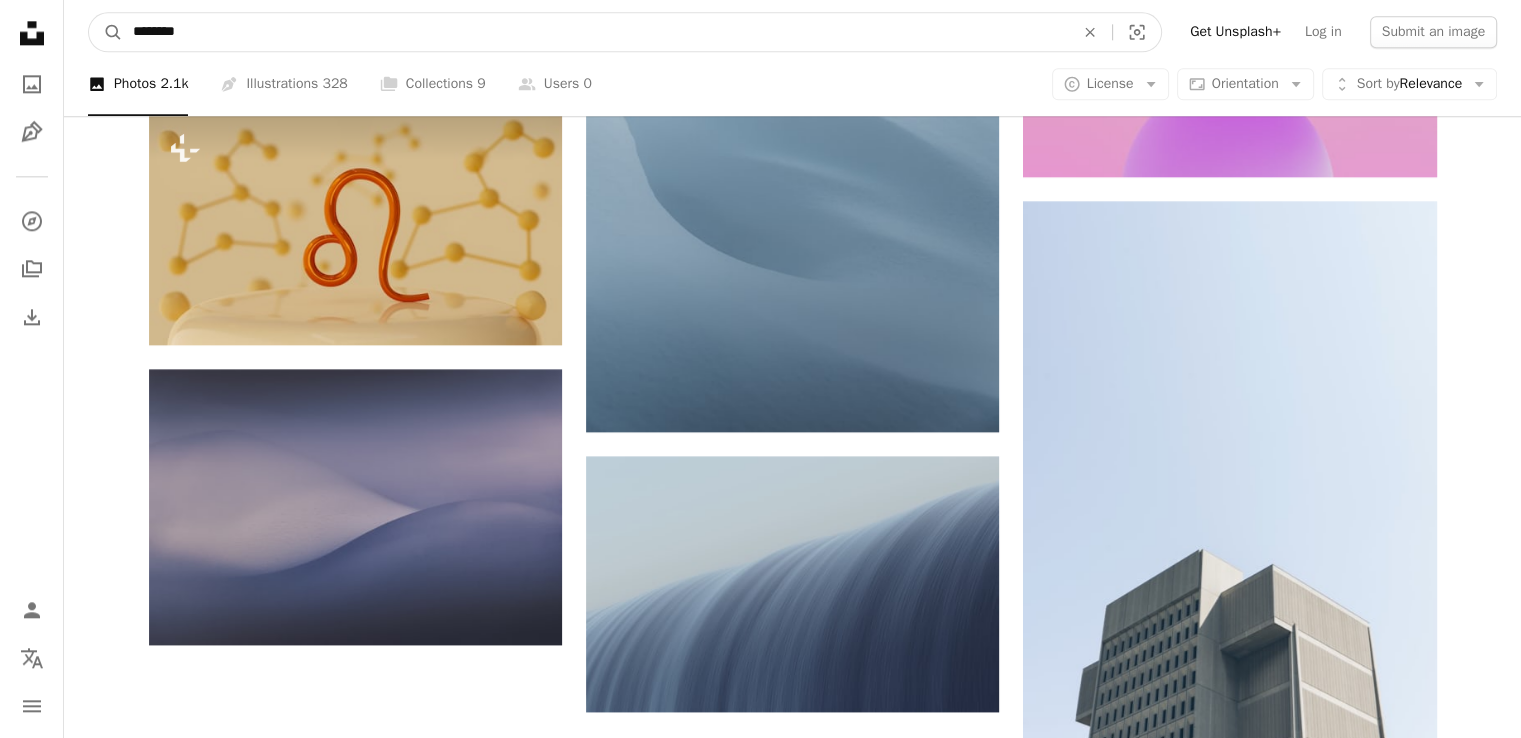 click on "********" at bounding box center [595, 32] 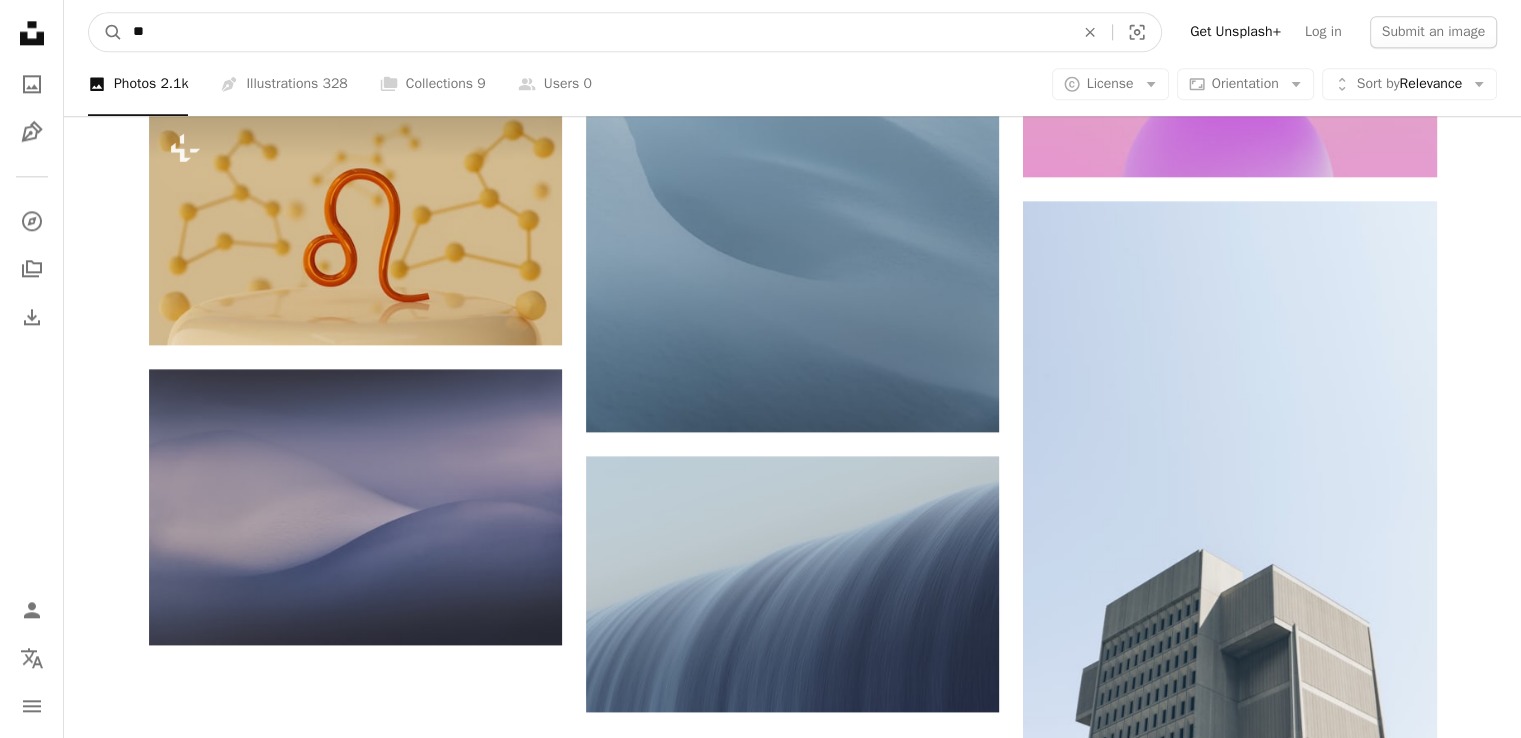 type on "*" 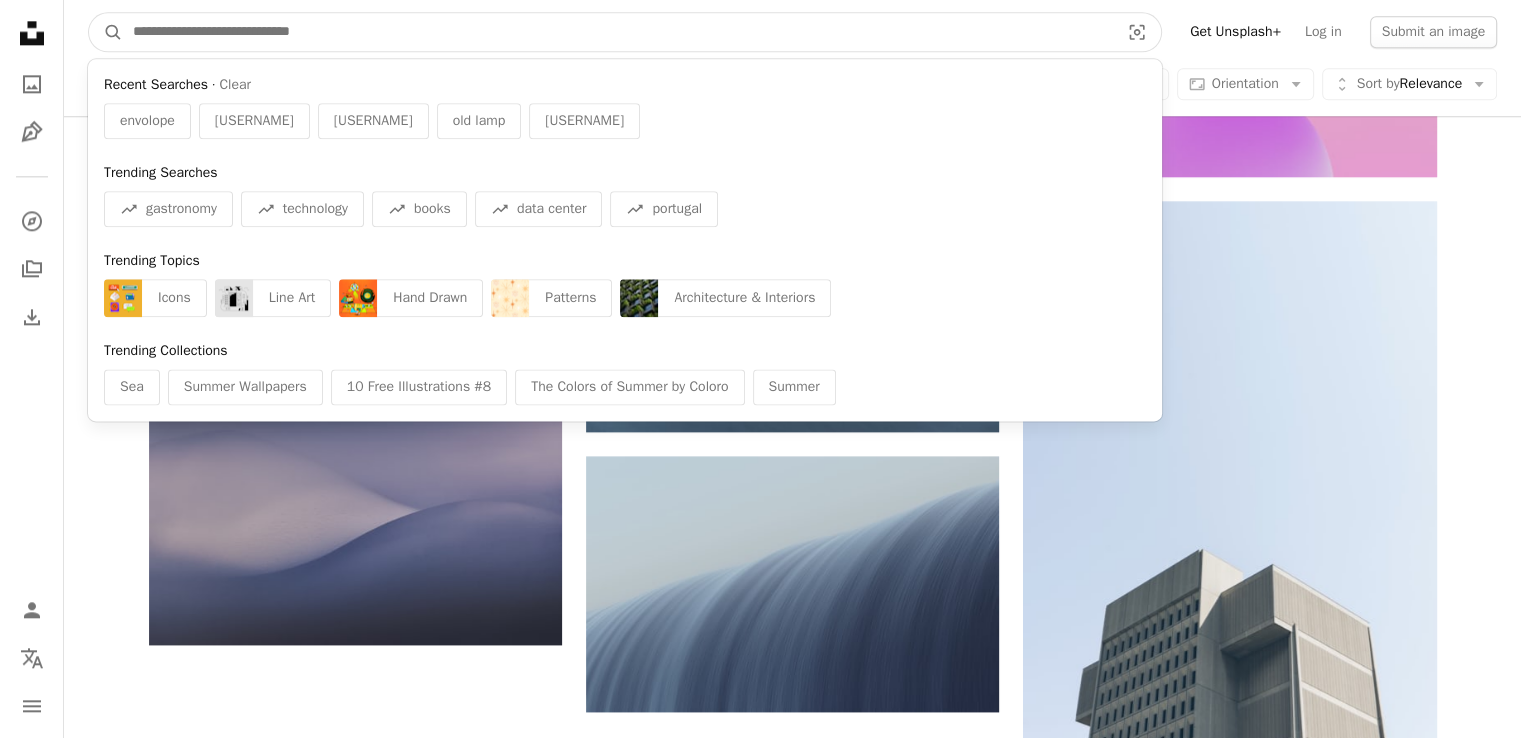 click at bounding box center [618, 32] 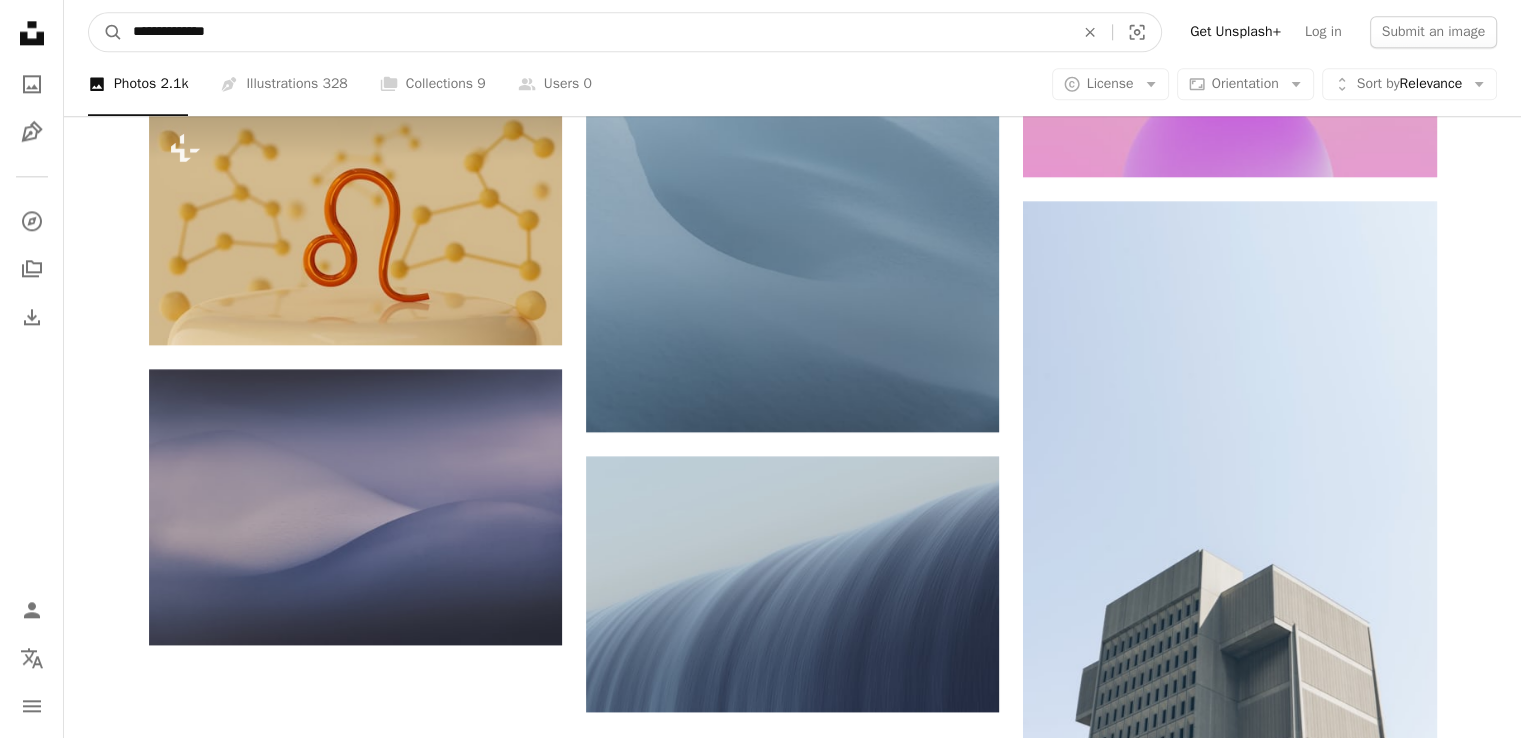 type on "**********" 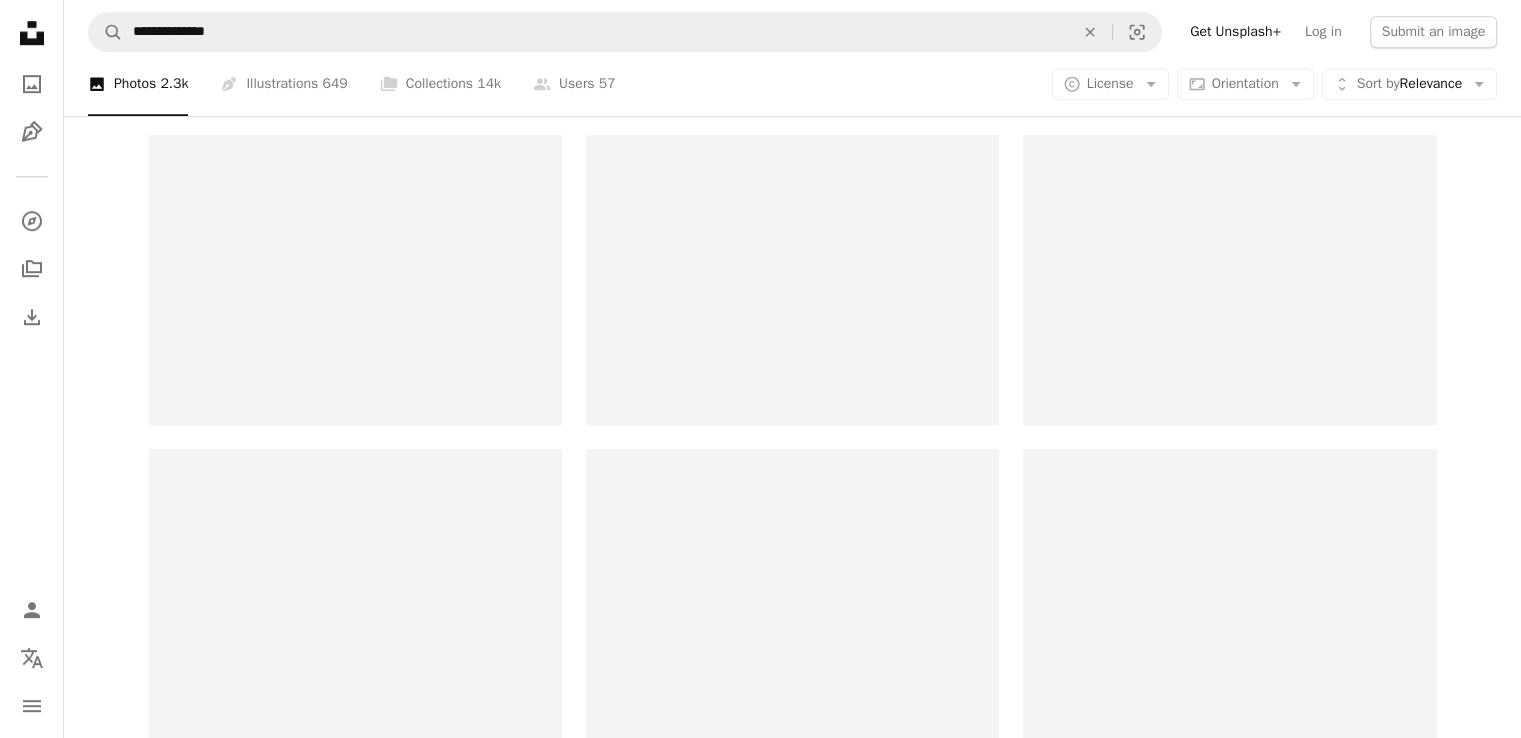 scroll, scrollTop: 0, scrollLeft: 0, axis: both 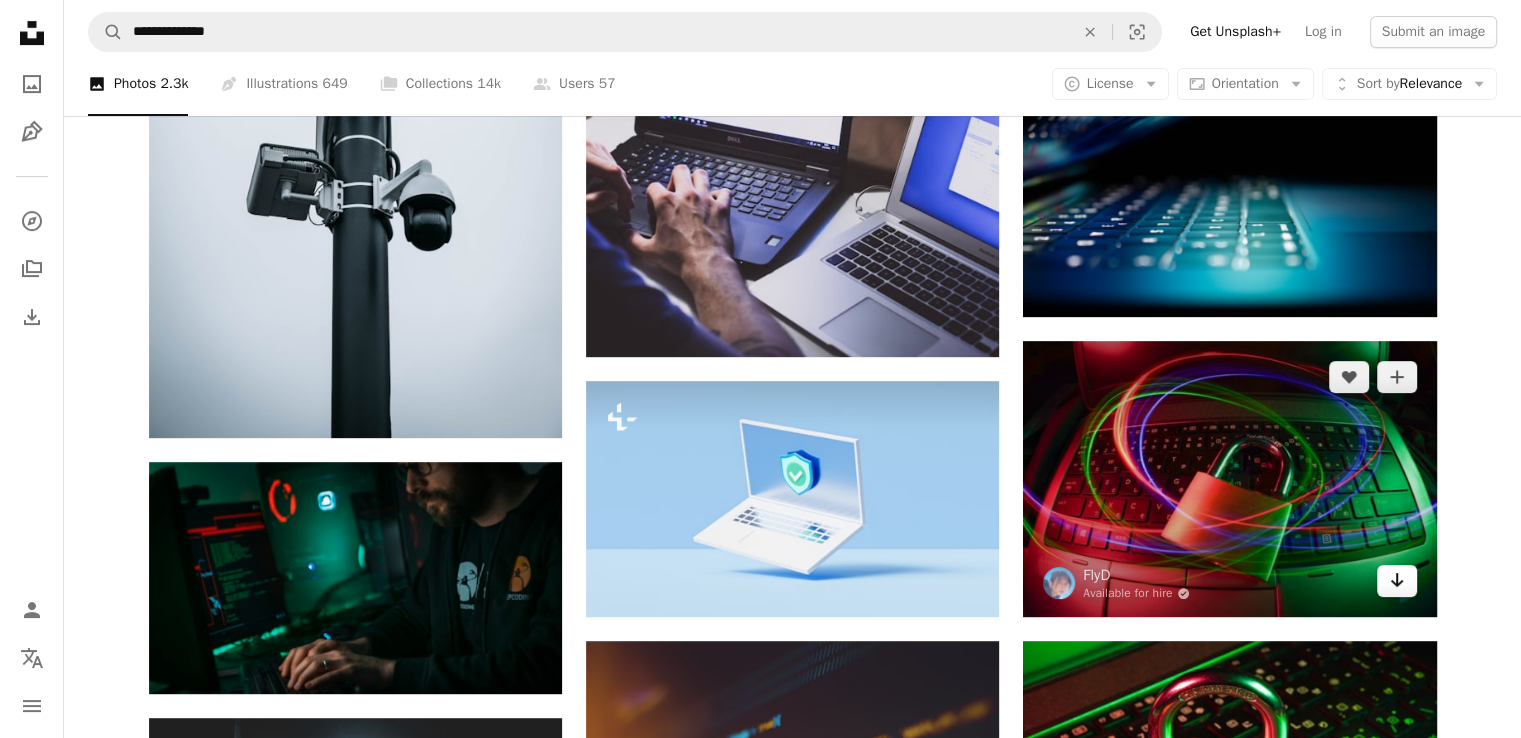 click on "Arrow pointing down" at bounding box center (1397, 581) 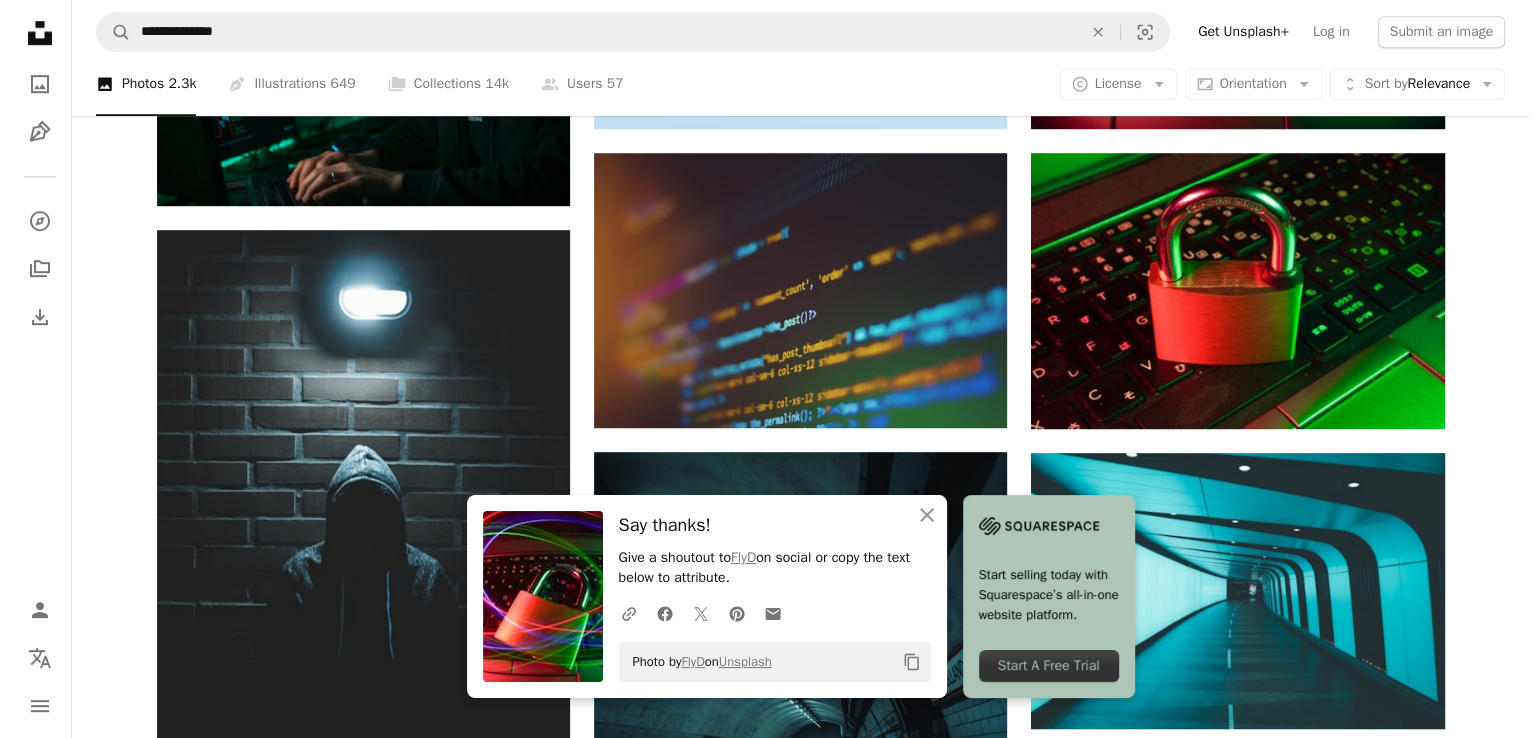 scroll, scrollTop: 1272, scrollLeft: 0, axis: vertical 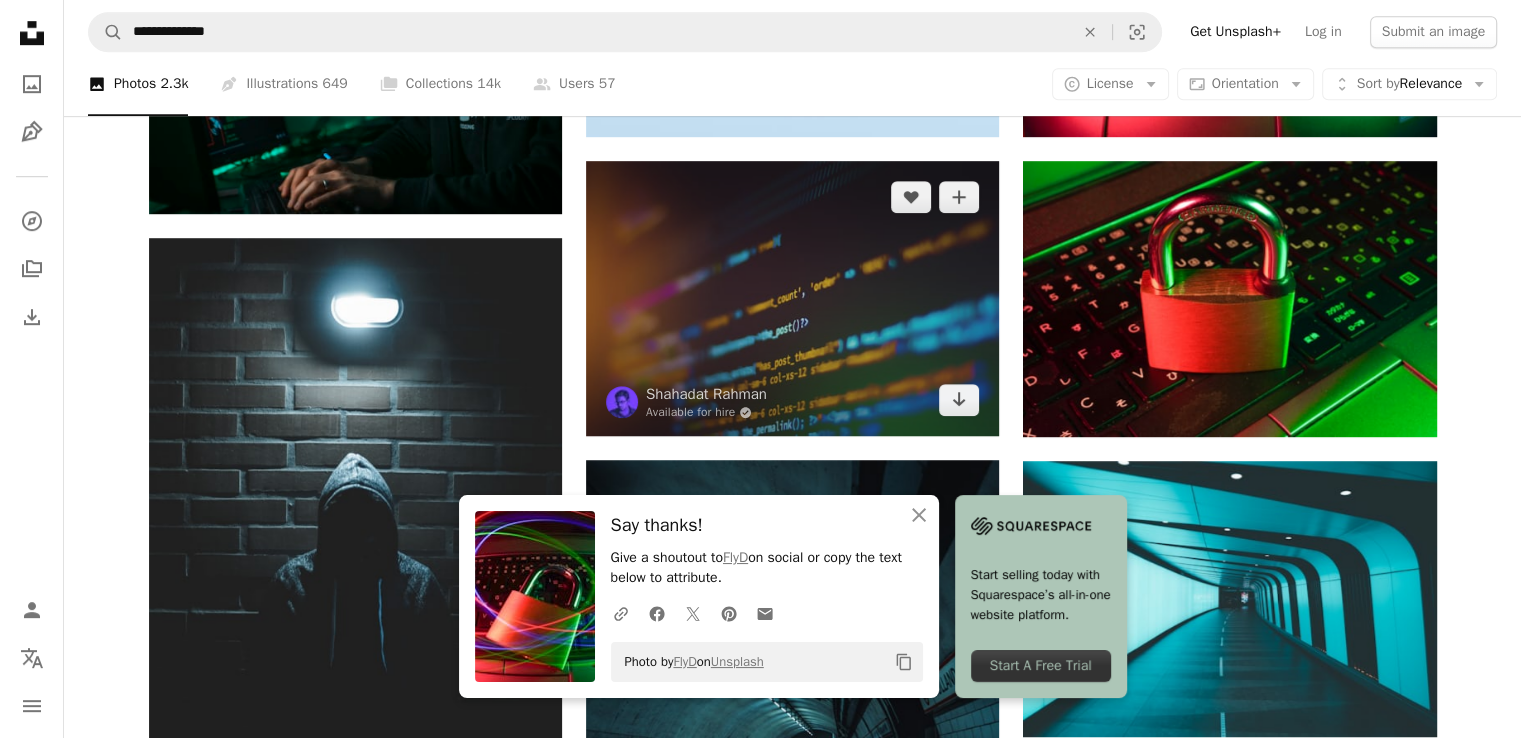 click at bounding box center (792, 298) 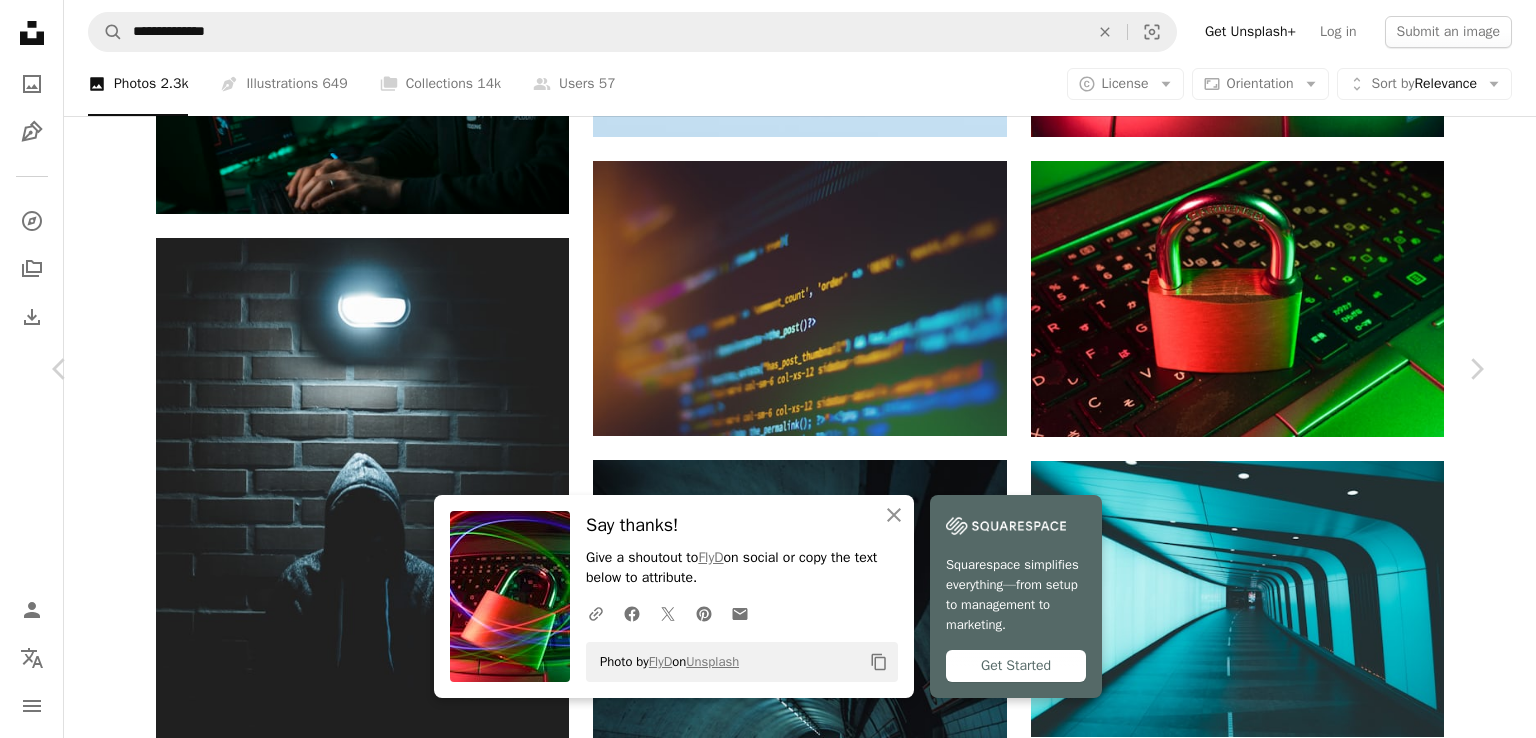 click on "Download free" at bounding box center [1287, 3088] 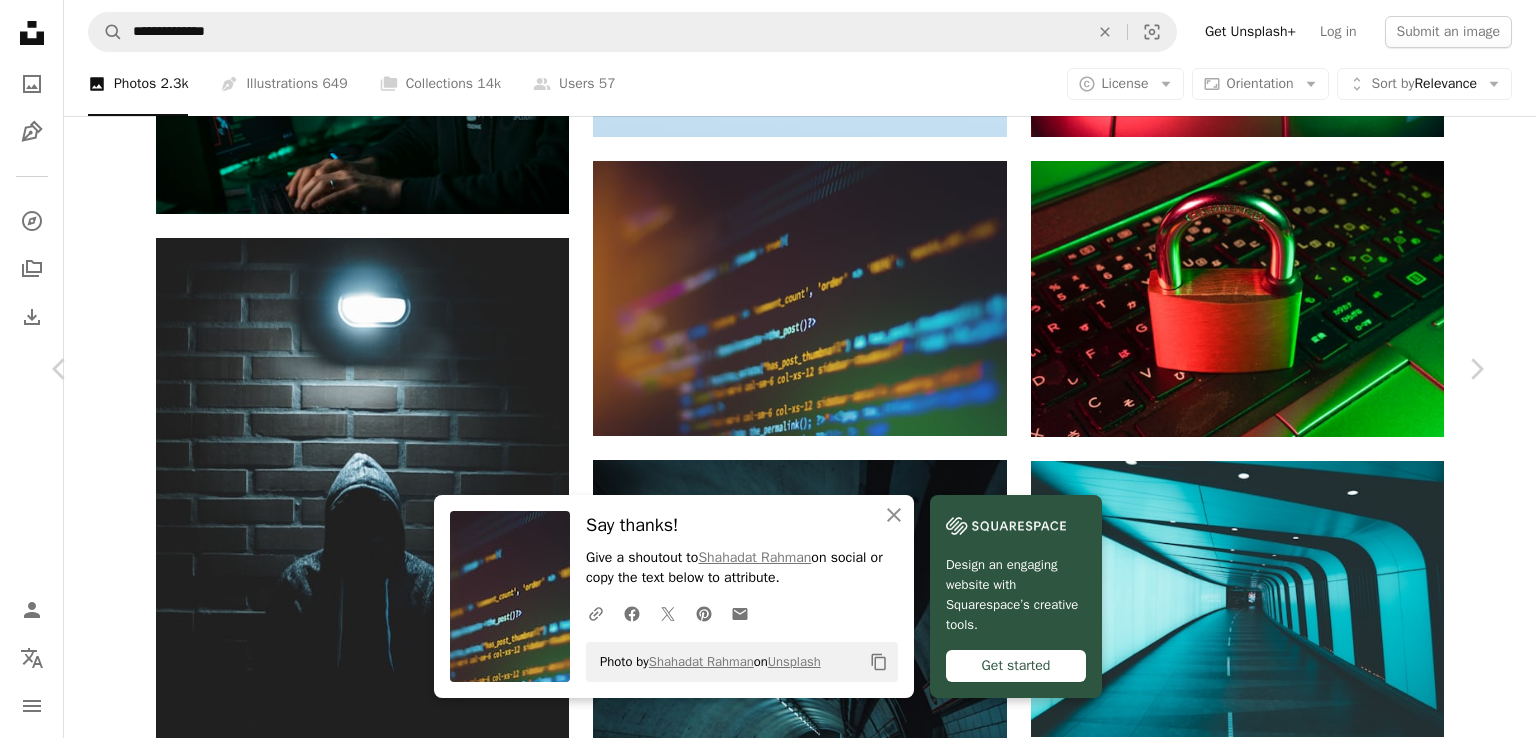 scroll, scrollTop: 40, scrollLeft: 0, axis: vertical 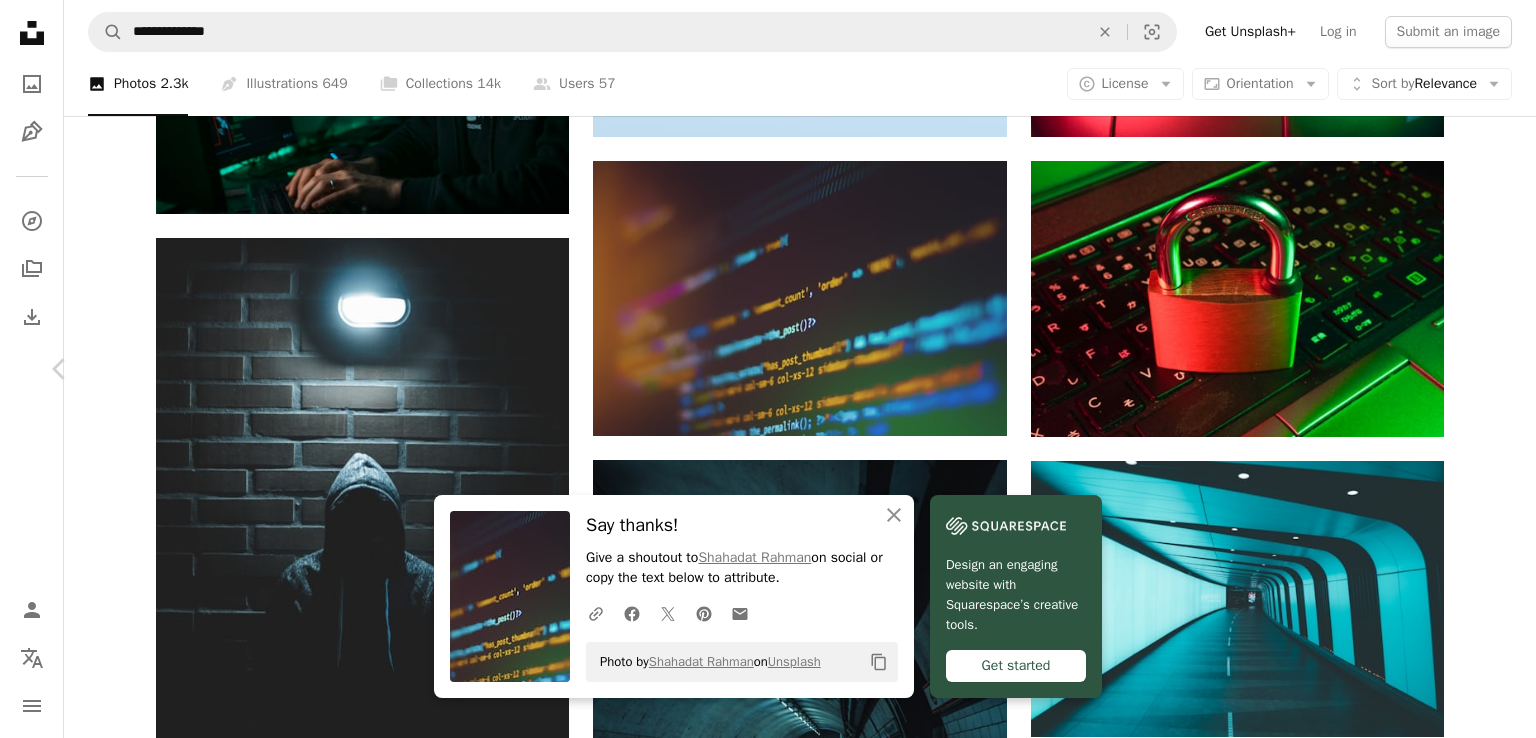 click on "Chevron right" at bounding box center [1476, 369] 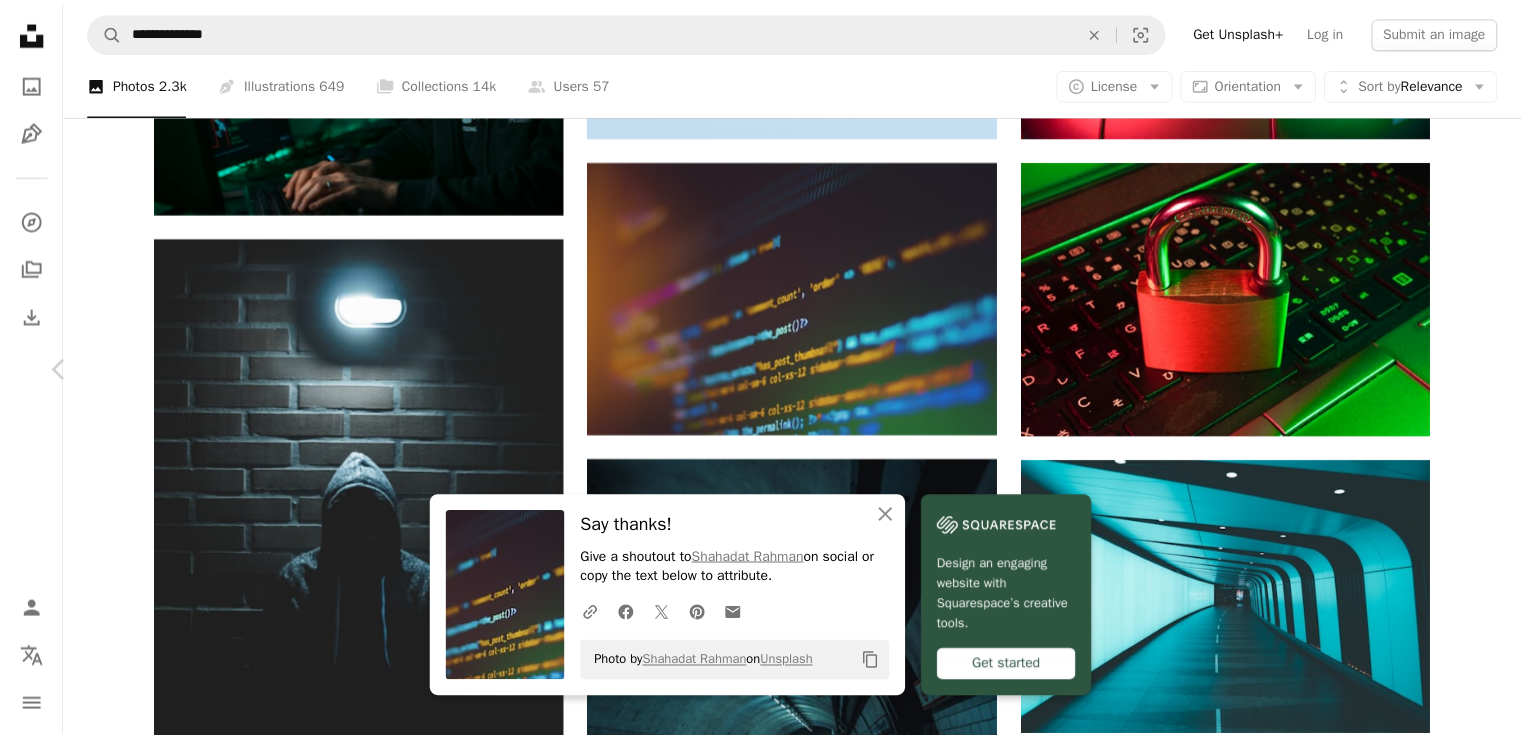 scroll, scrollTop: 0, scrollLeft: 0, axis: both 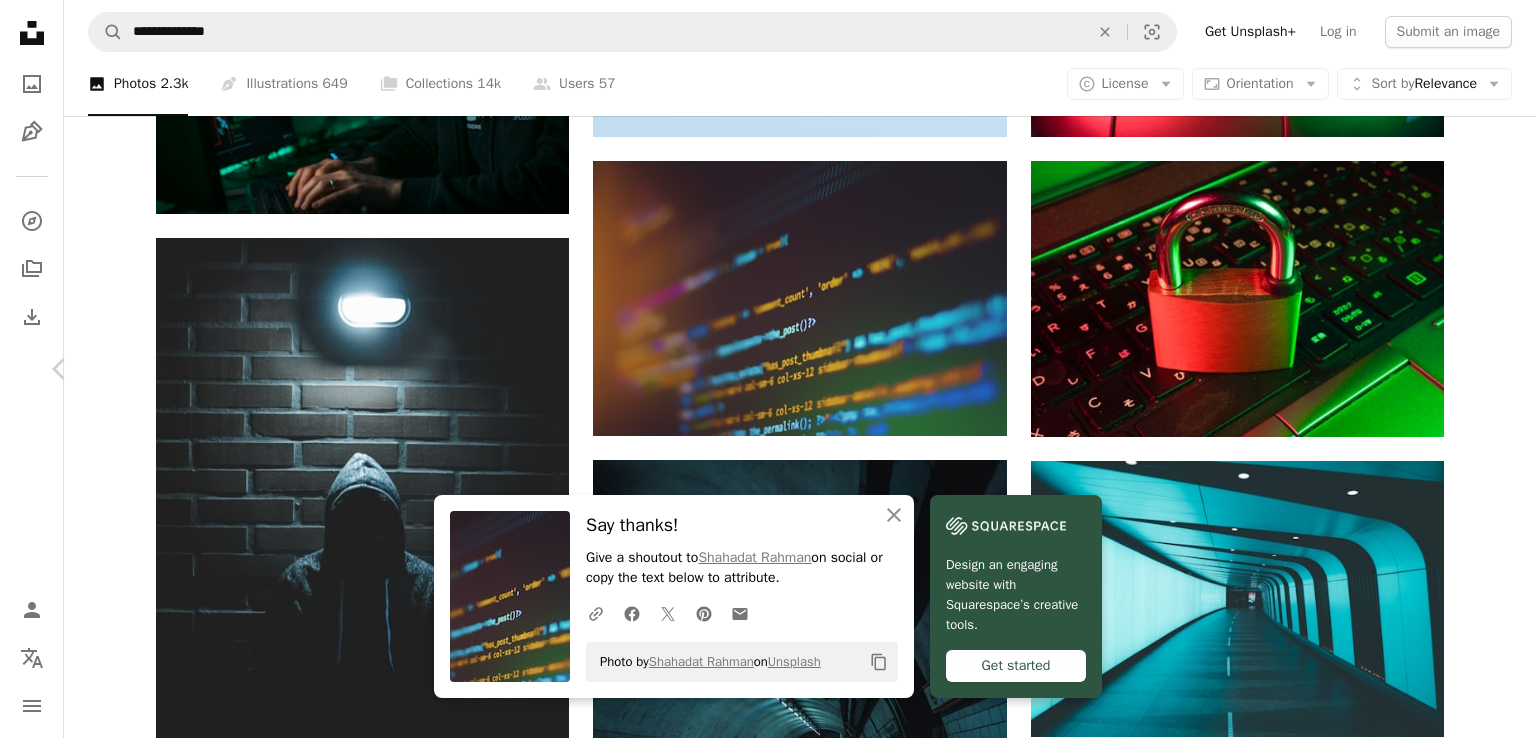 click on "Chevron right" at bounding box center [1476, 369] 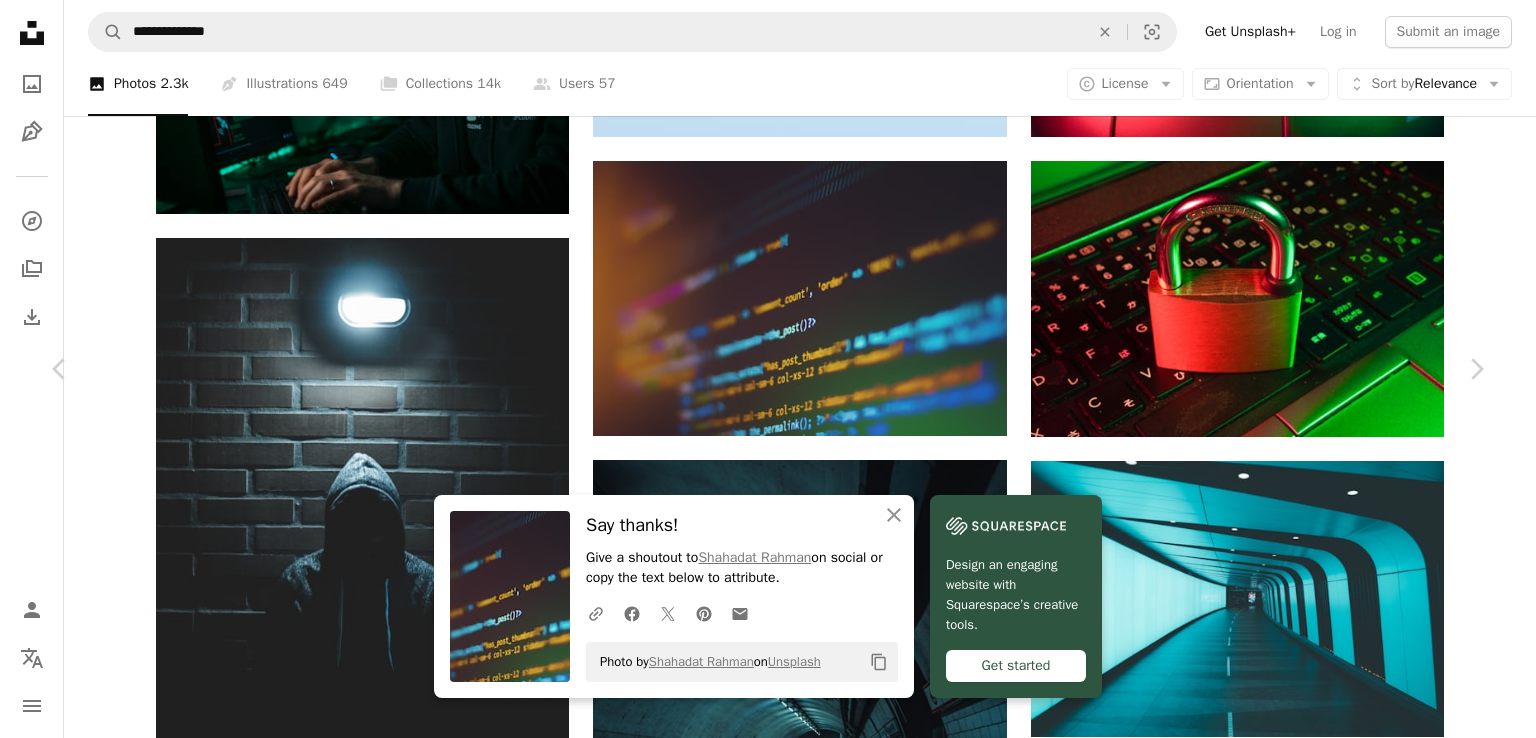 click on "Download free" at bounding box center (1287, 5171) 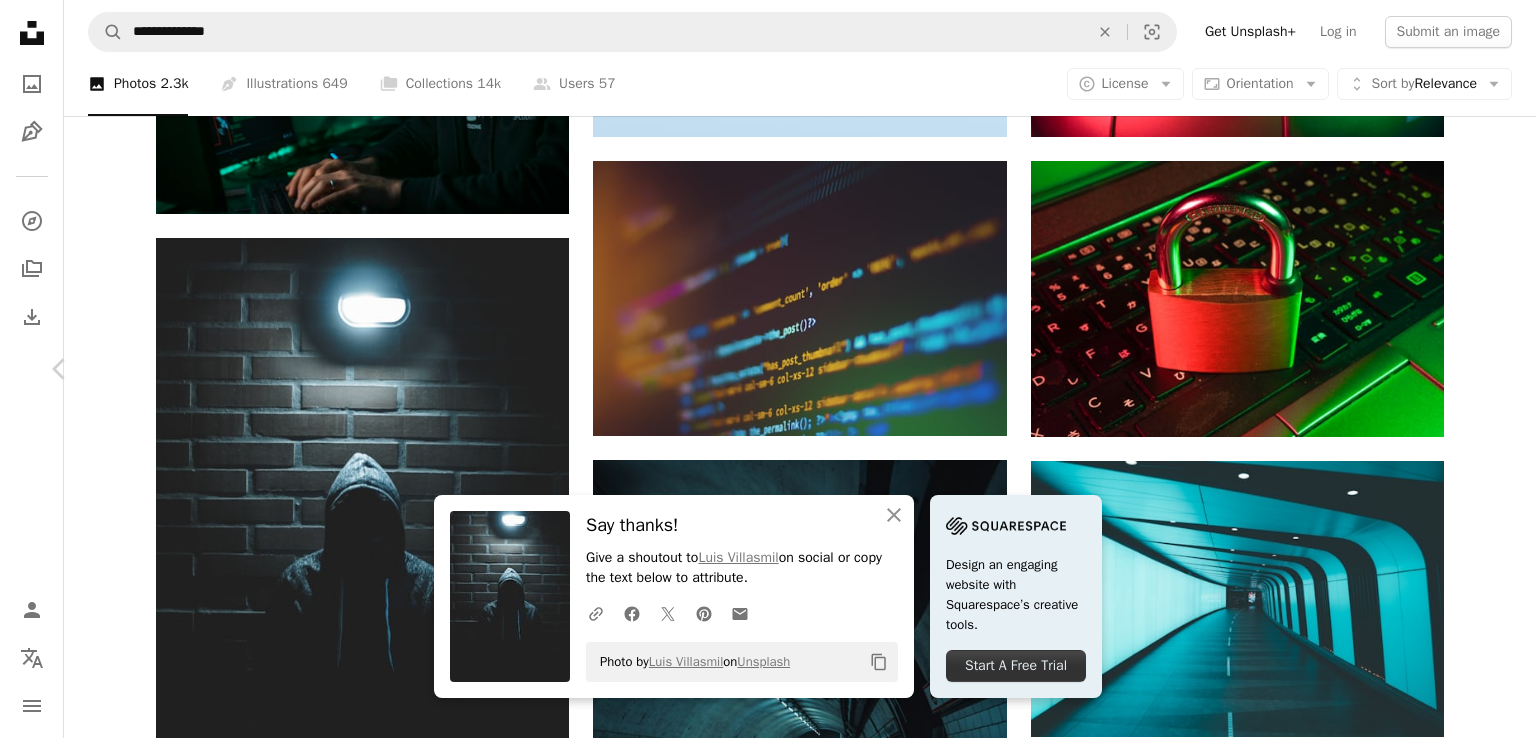 click on "Chevron right" at bounding box center (1476, 369) 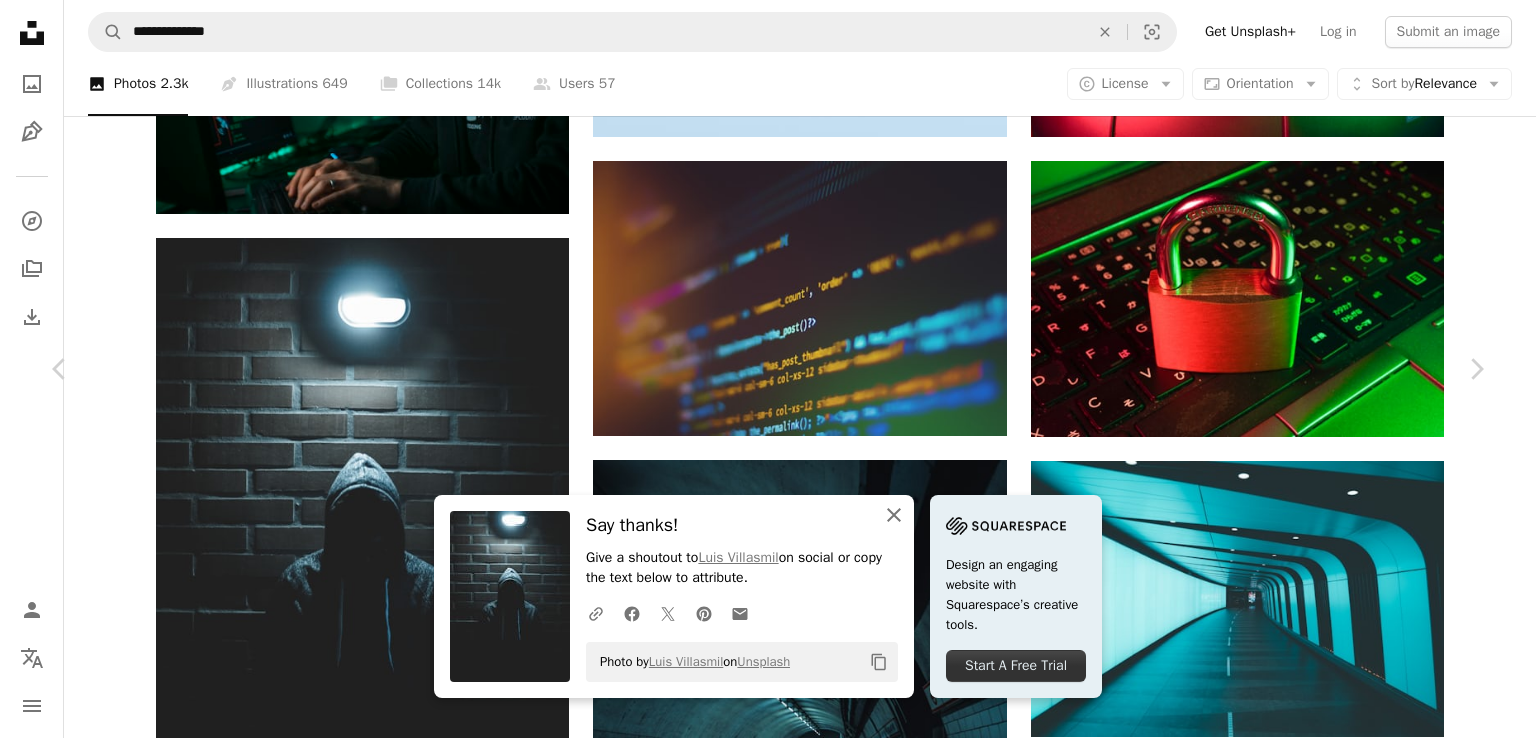 click 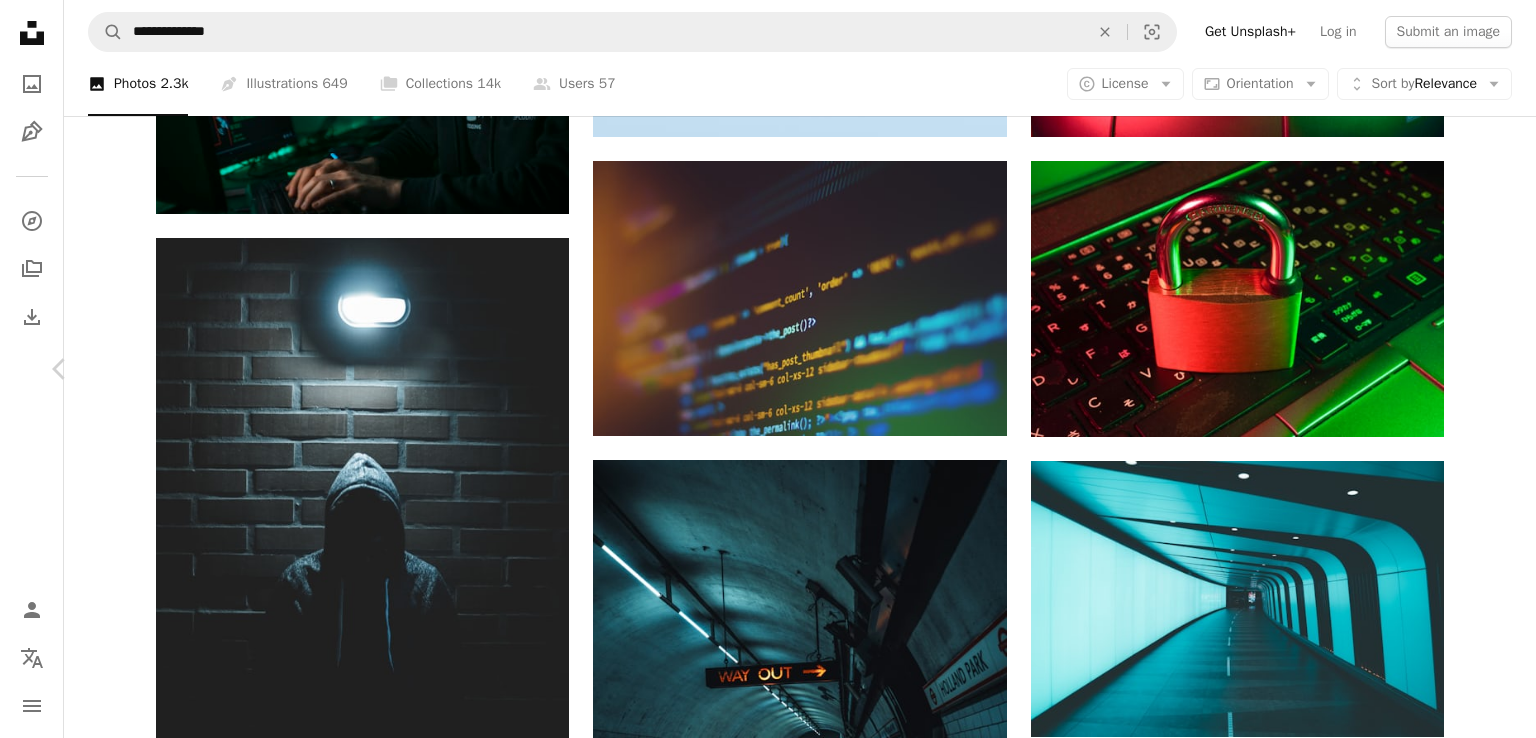 click on "Chevron right" 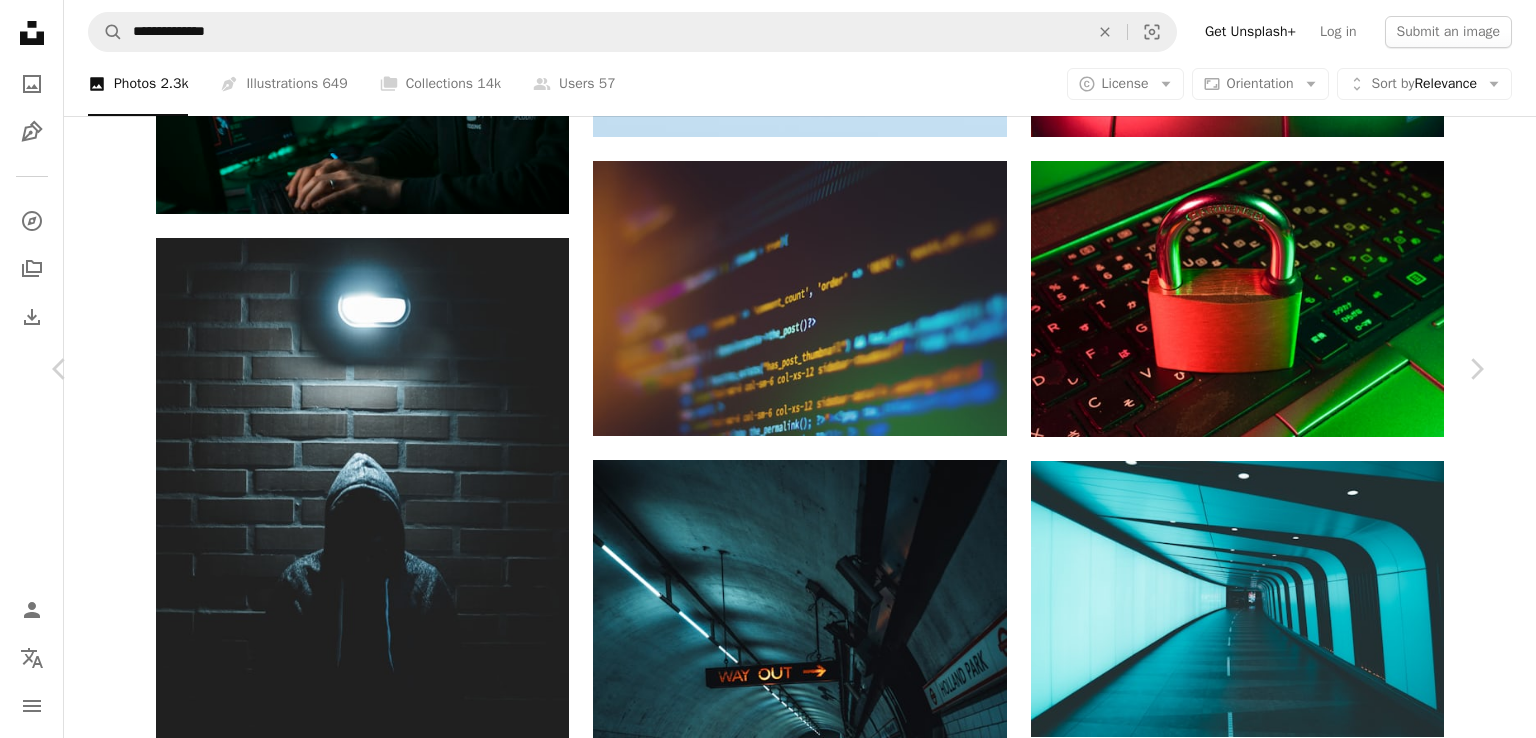 click on "An X shape Chevron left Chevron right [FIRST] [LAST] [USERNAME] A heart A plus sign Edit image Plus sign for Unsplash+ Download free Chevron down Zoom in Views 824,419 Downloads 11,560 A forward-right arrow Share Info icon Info More Actions Calendar outlined Published on [MONTH] [DAY], [YEAR] Camera SONY, ILCE-6000 Safety Free to use under the Unsplash License technology laptop programming teamwork working security engineer coder collaborating business & work human grey clothing electronics apparel screen monitor display lcd screen Free images Browse premium related images on iStock | Save 20% with code UNSPLASH20 Related images A heart A plus sign [FIRST] [LAST] Arrow pointing down Plus sign for Unsplash+ A heart A plus sign Curated Lifestyle For Unsplash+ A lock Download A heart A plus sign Penfer Available for hire A checkmark inside of a circle Arrow pointing down A heart A plus sign [FIRST] [LAST] Arrow pointing down A heart A plus sign [FIRST] [LAST] Arrow pointing down A heart A plus sign [FIRST] [LAST]" at bounding box center (768, 5493) 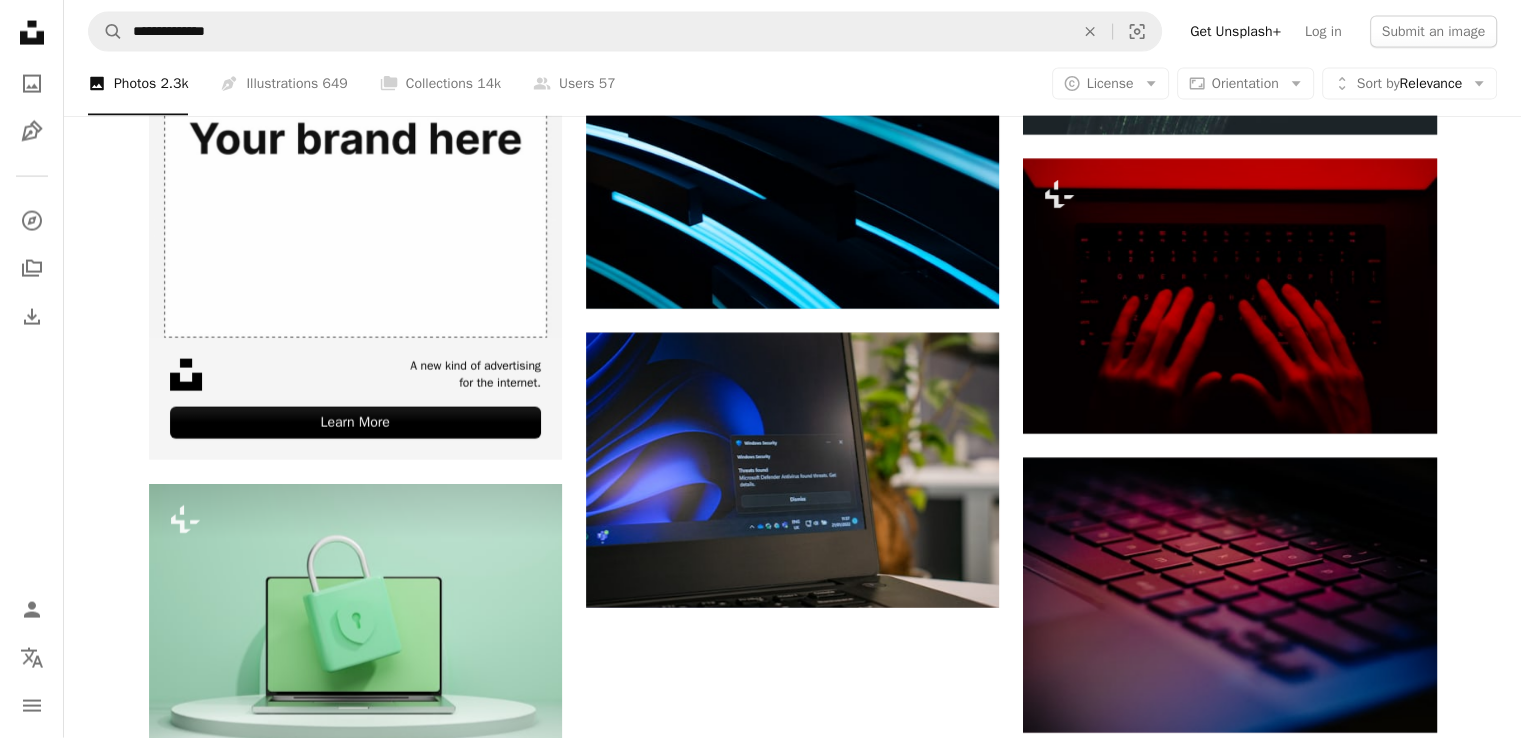 scroll, scrollTop: 4457, scrollLeft: 0, axis: vertical 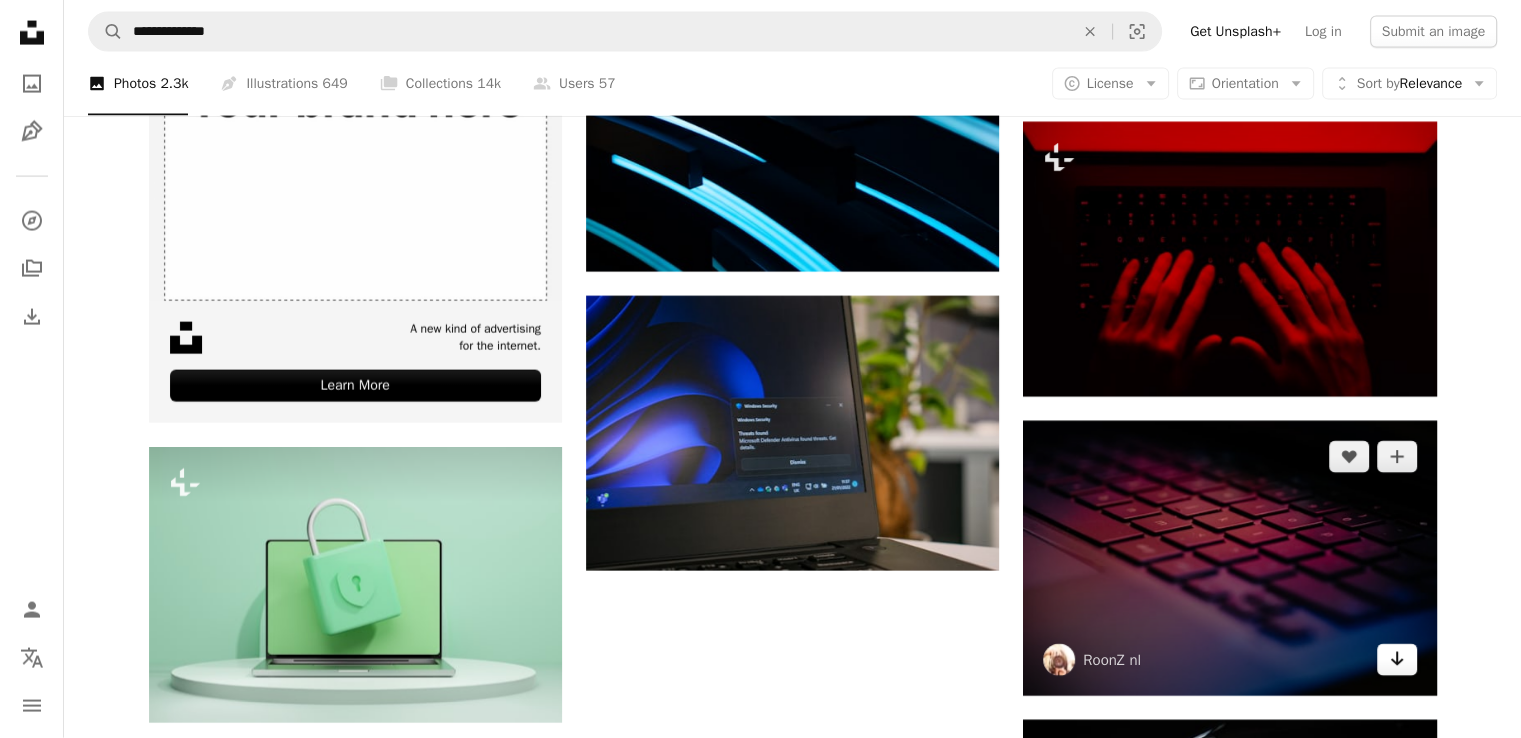 click on "Arrow pointing down" 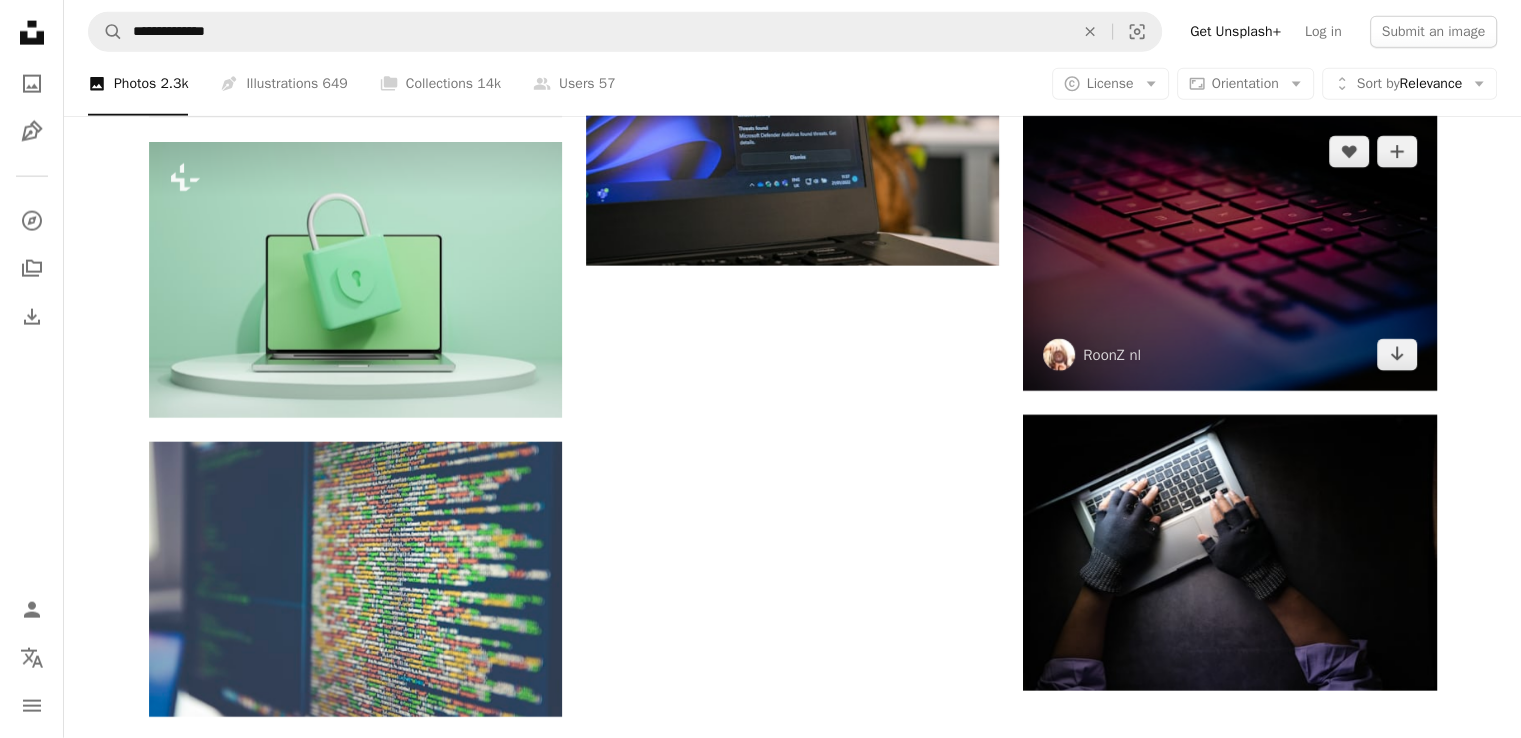 scroll, scrollTop: 4784, scrollLeft: 0, axis: vertical 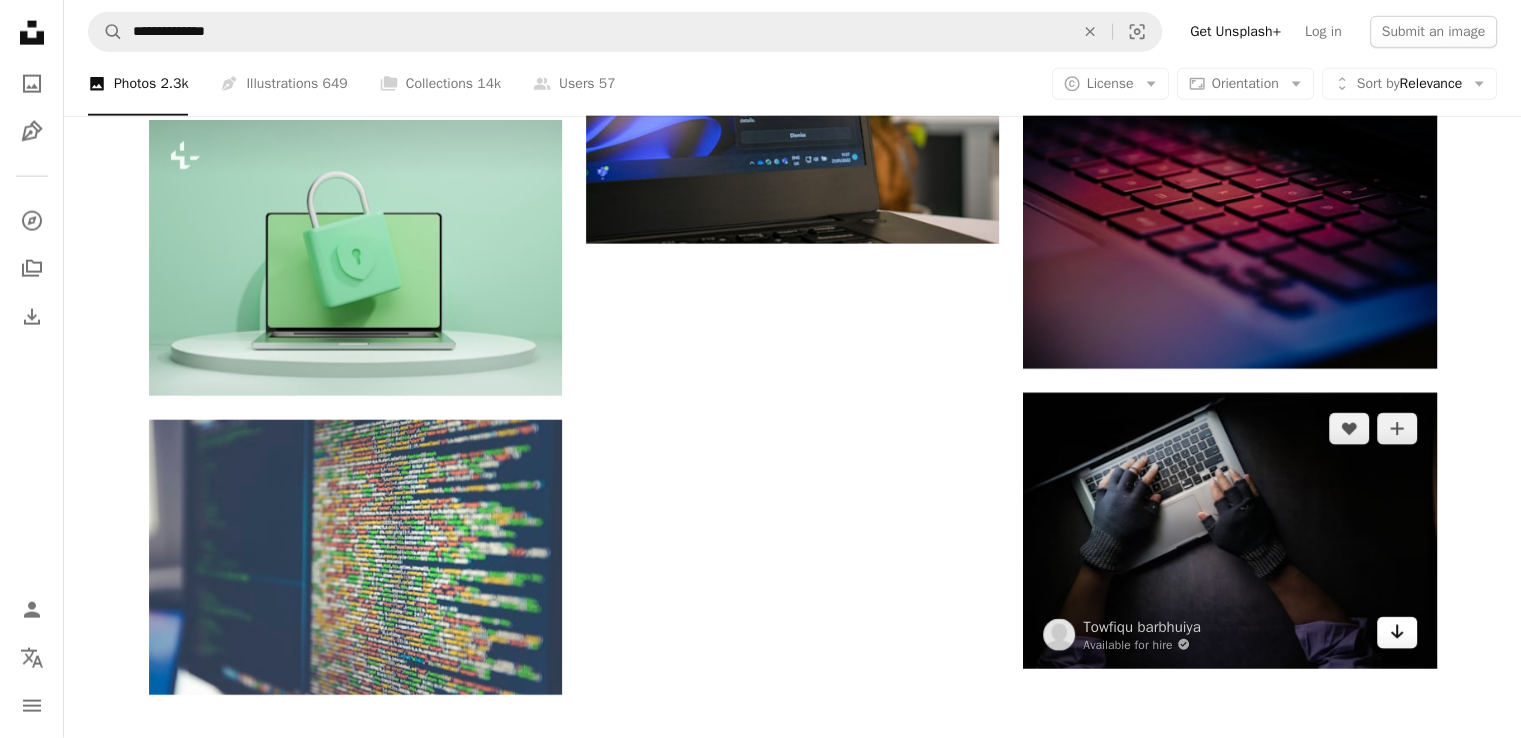 click on "Arrow pointing down" 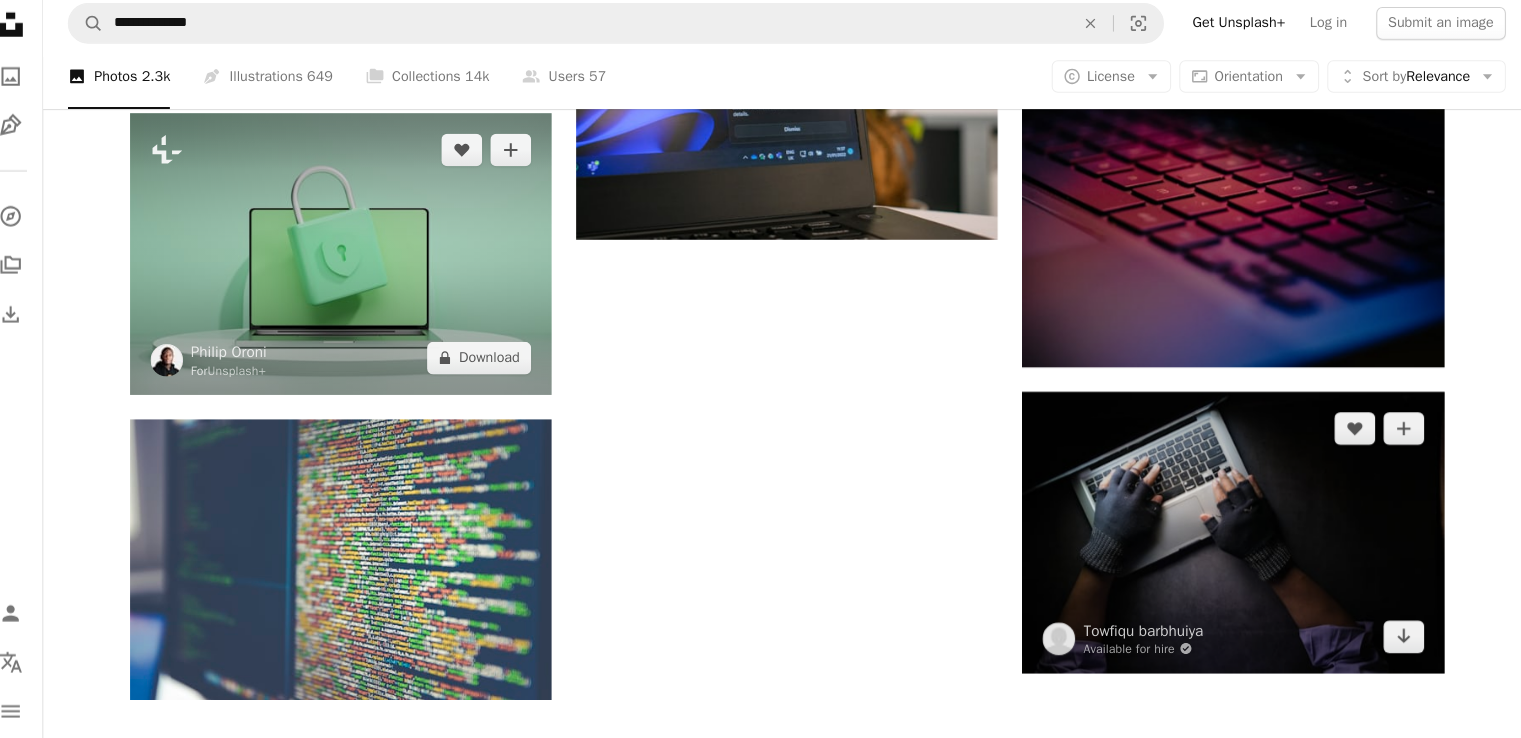 scroll, scrollTop: 4781, scrollLeft: 0, axis: vertical 